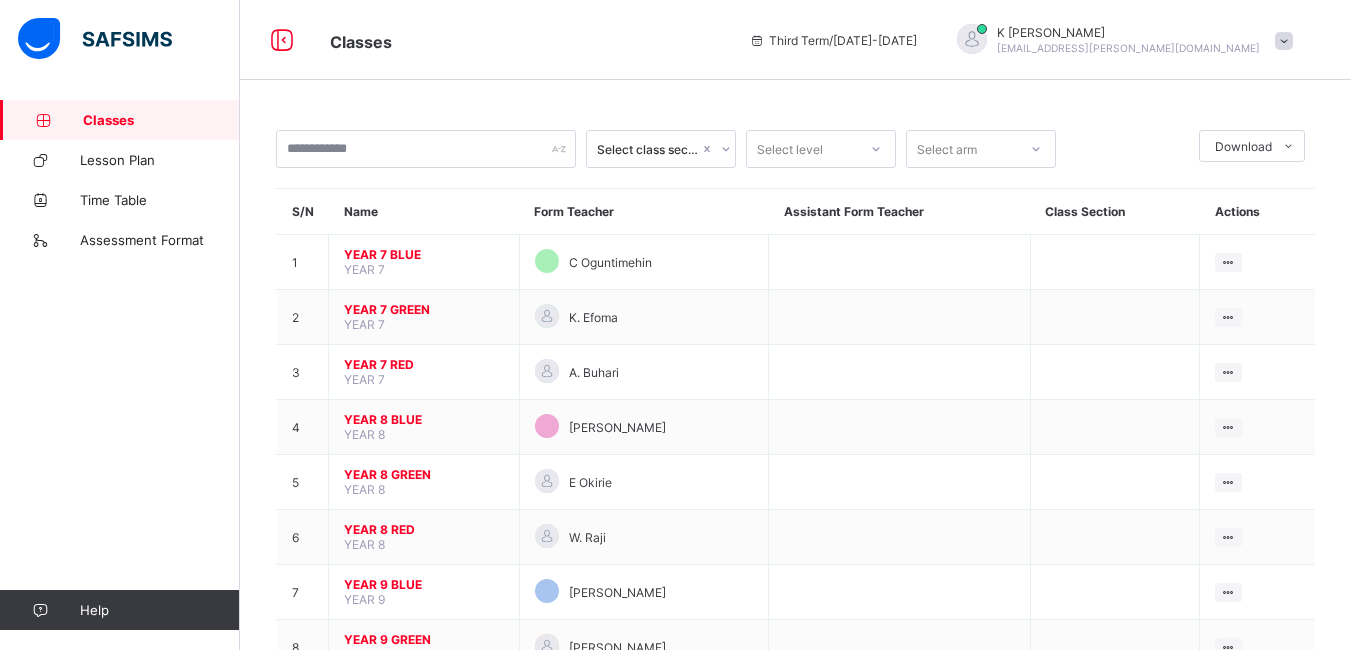 scroll, scrollTop: 0, scrollLeft: 0, axis: both 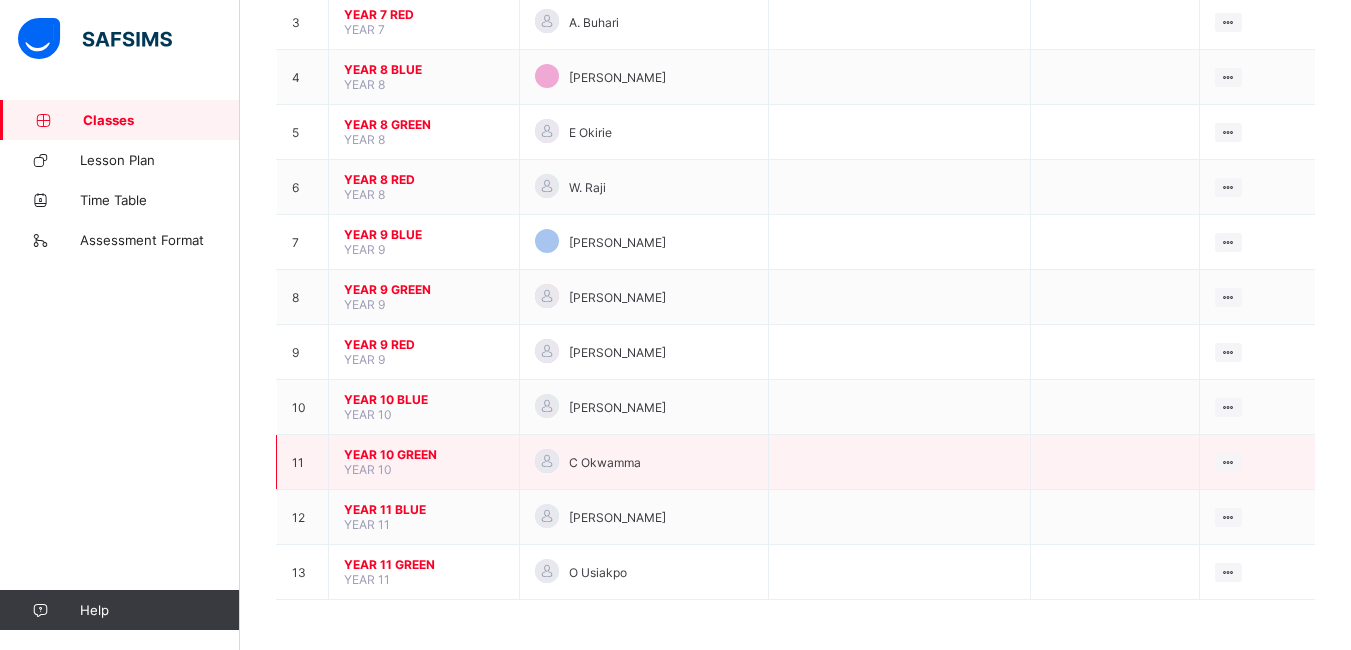 click on "YEAR 10   GREEN" at bounding box center (424, 454) 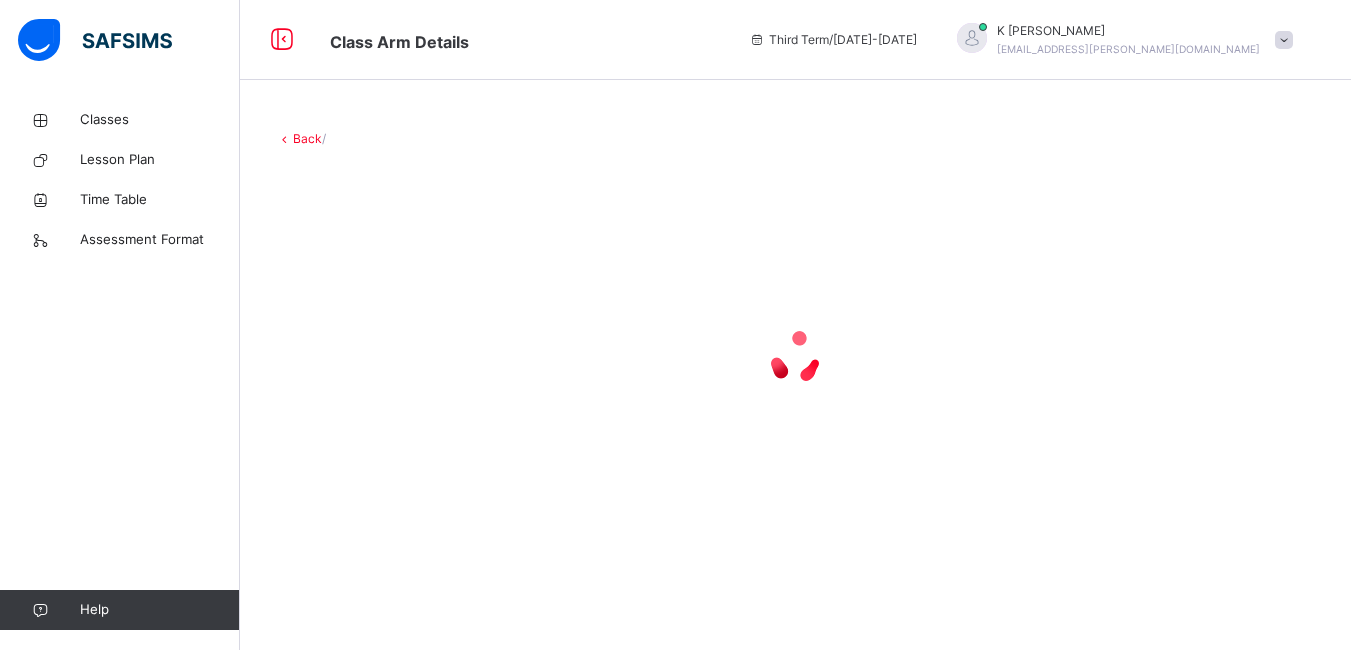 scroll, scrollTop: 0, scrollLeft: 0, axis: both 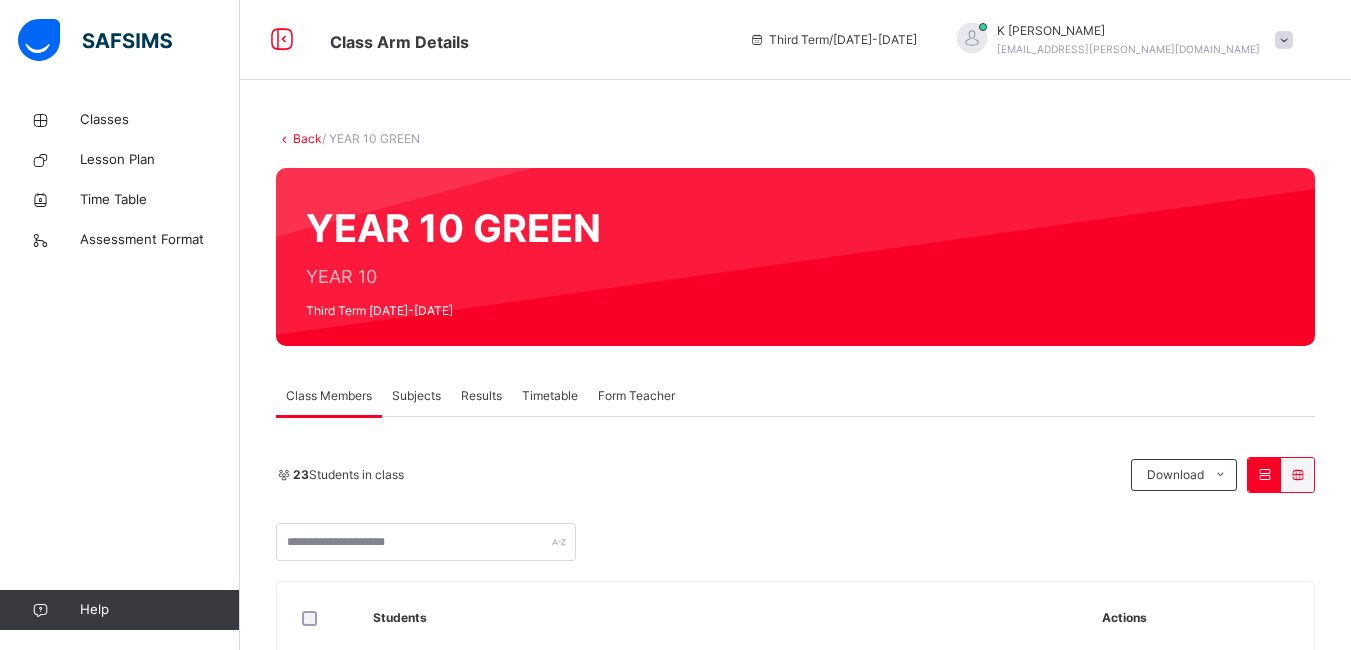 click on "Subjects" at bounding box center (416, 396) 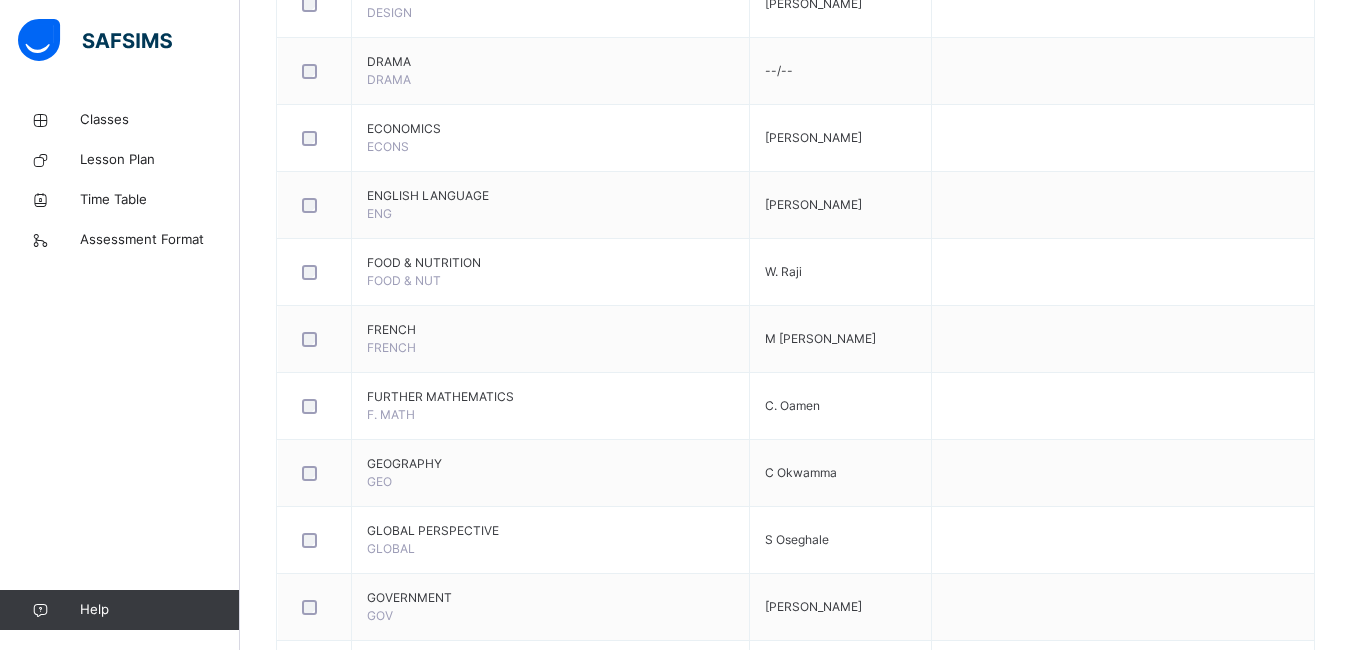 scroll, scrollTop: 1706, scrollLeft: 0, axis: vertical 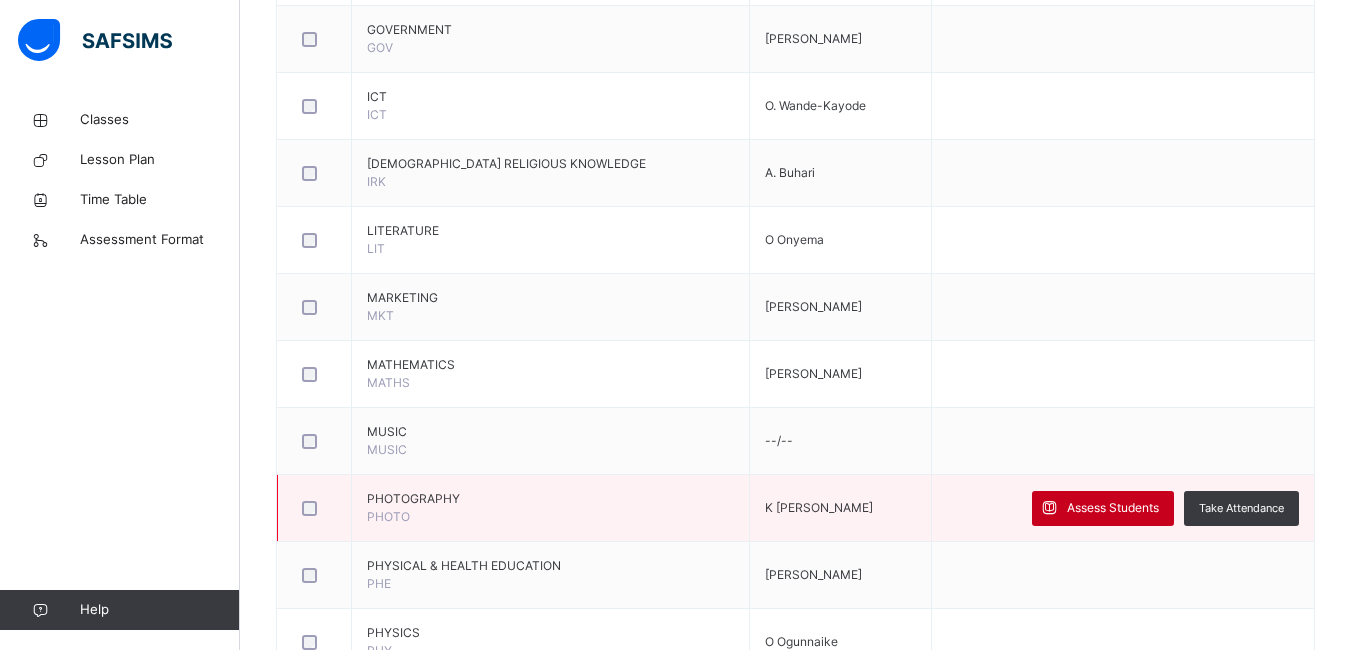 click on "Assess Students" at bounding box center (1113, 508) 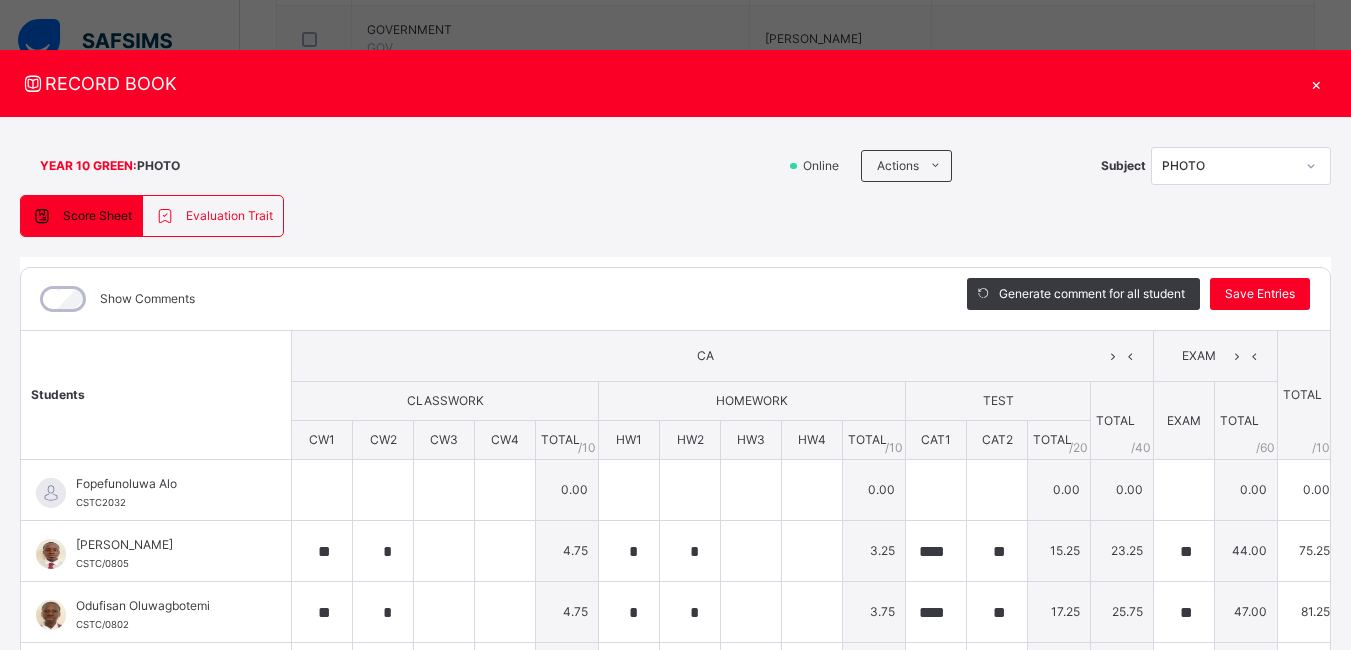 scroll, scrollTop: 165, scrollLeft: 0, axis: vertical 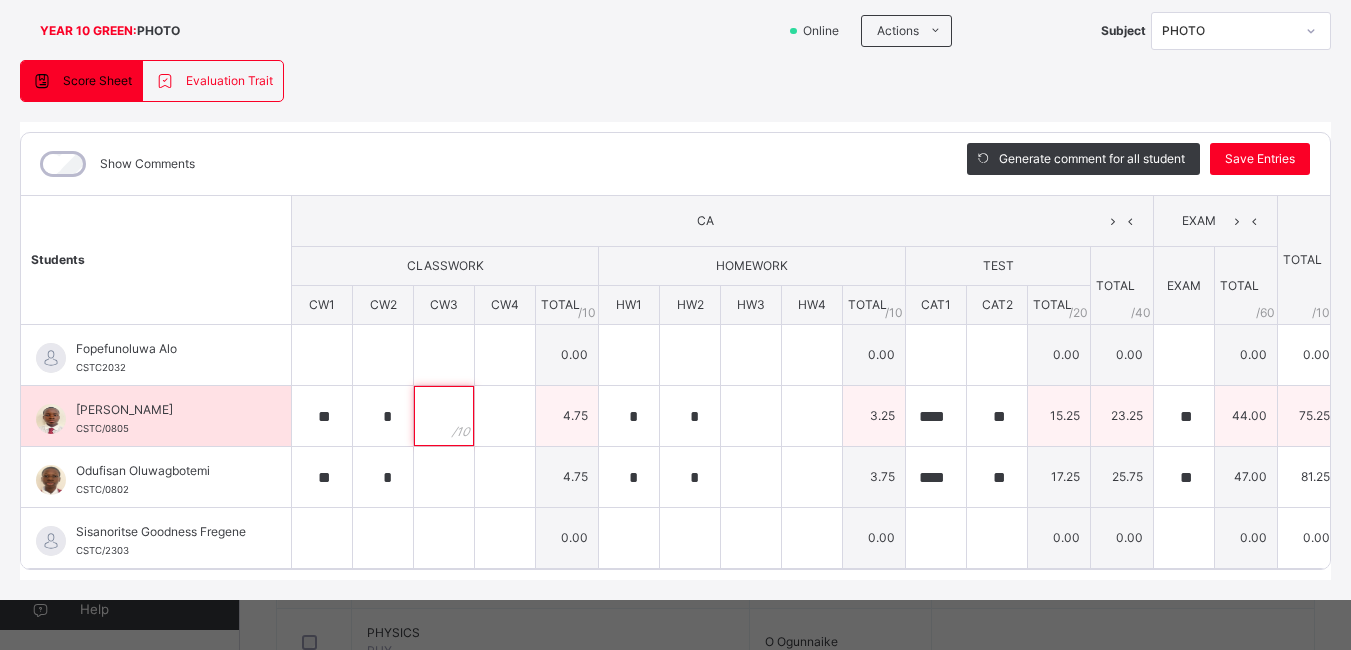 click at bounding box center (444, 416) 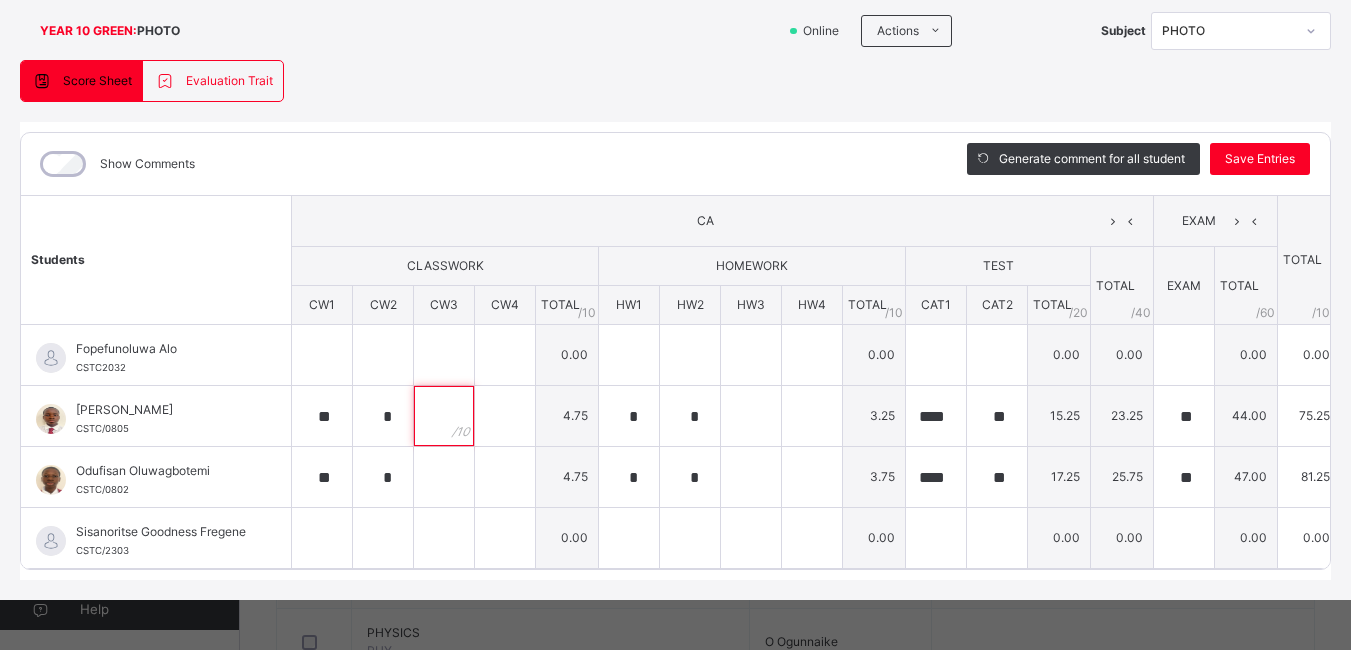 type on "*" 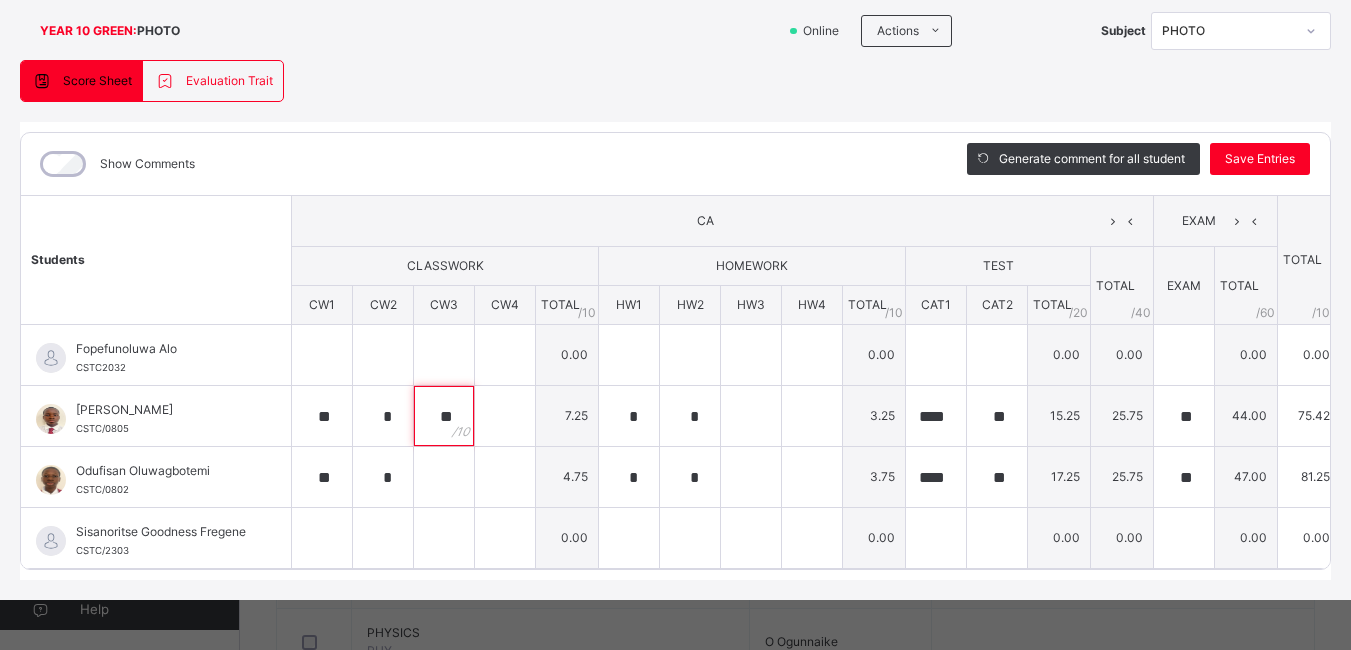 type on "**" 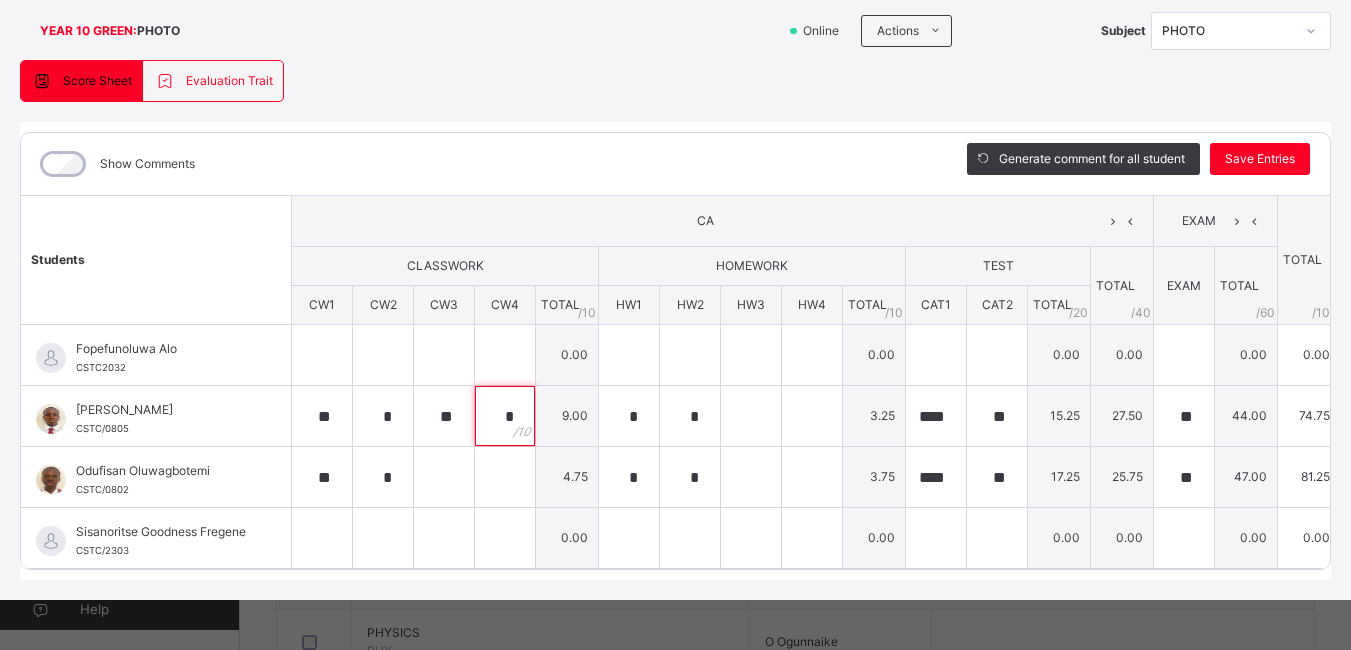 type on "*" 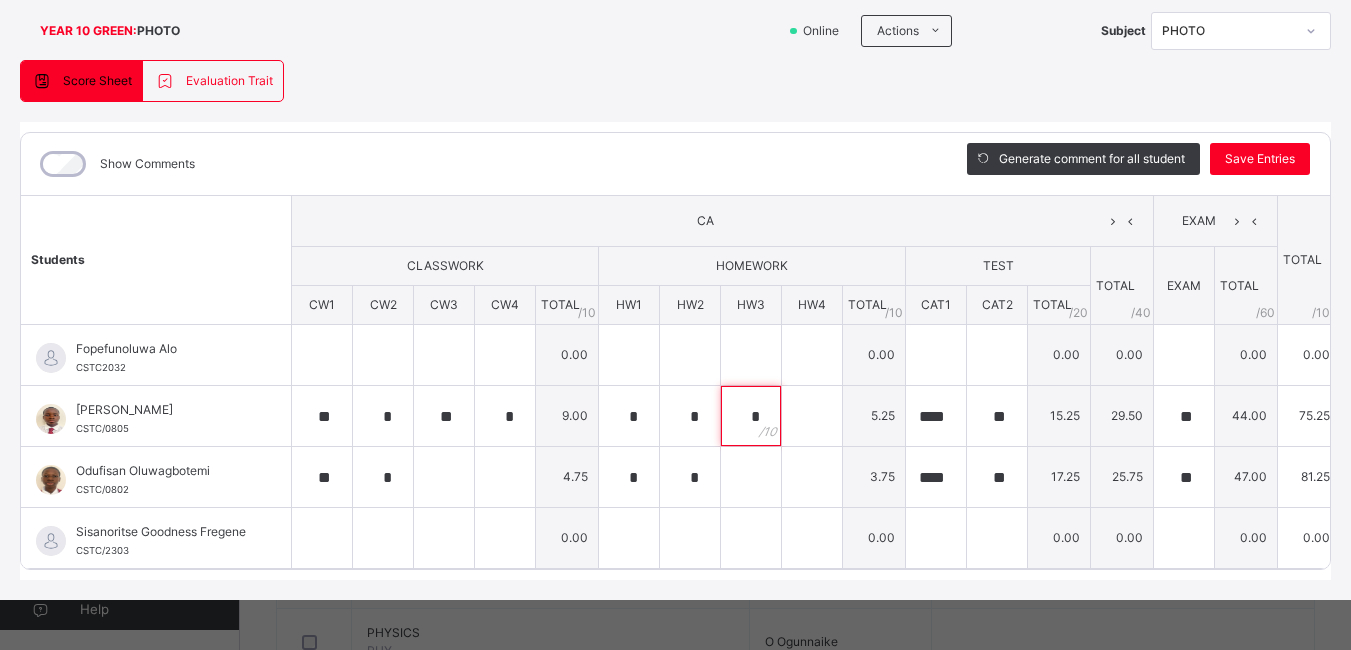type on "*" 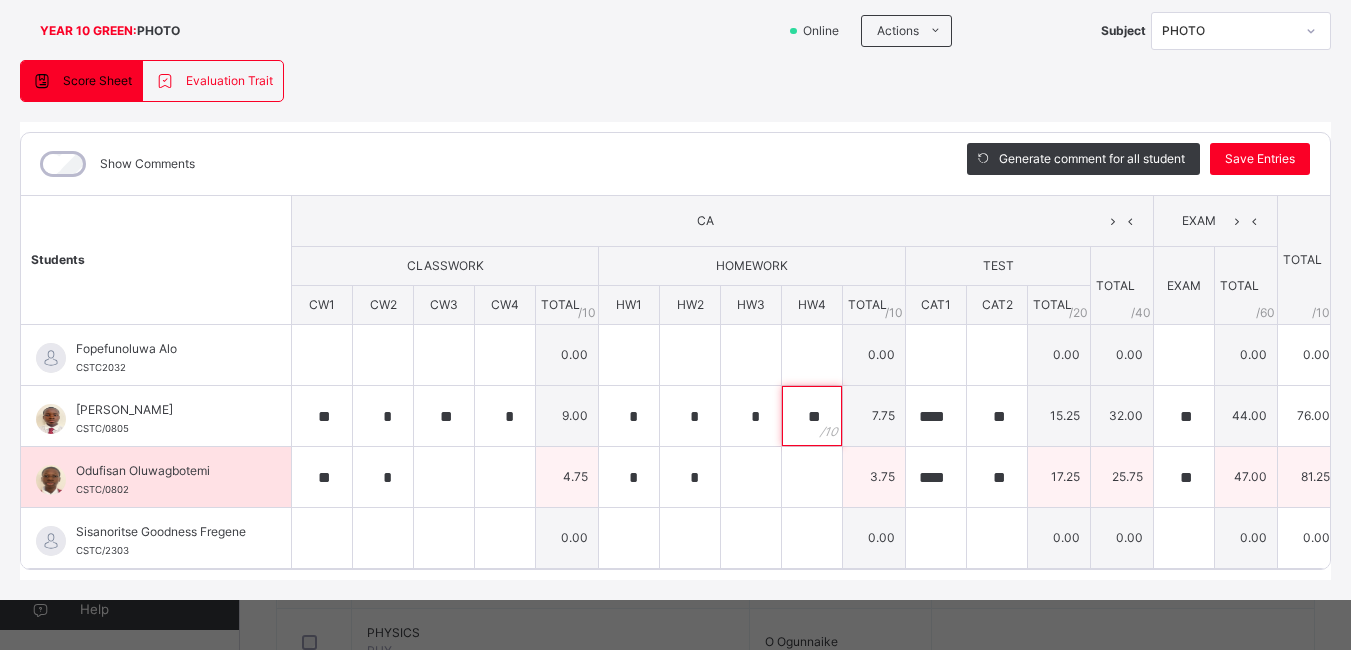 type on "**" 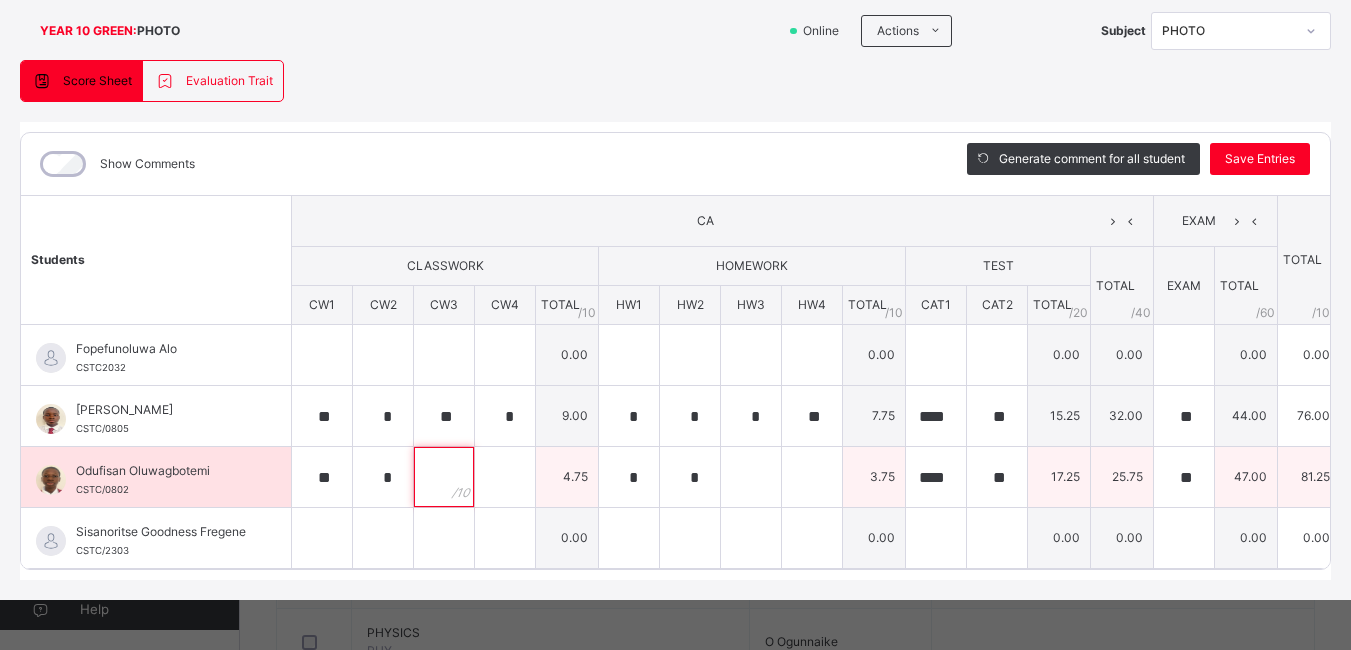 click at bounding box center [444, 477] 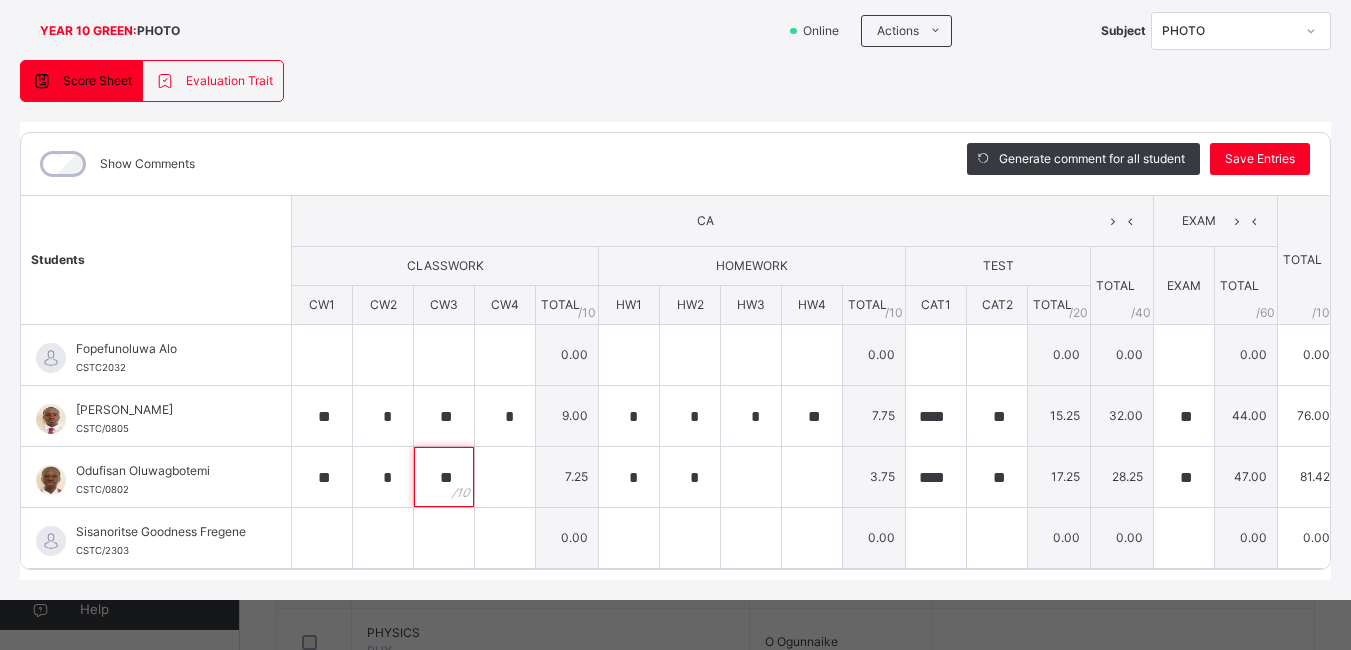 type on "**" 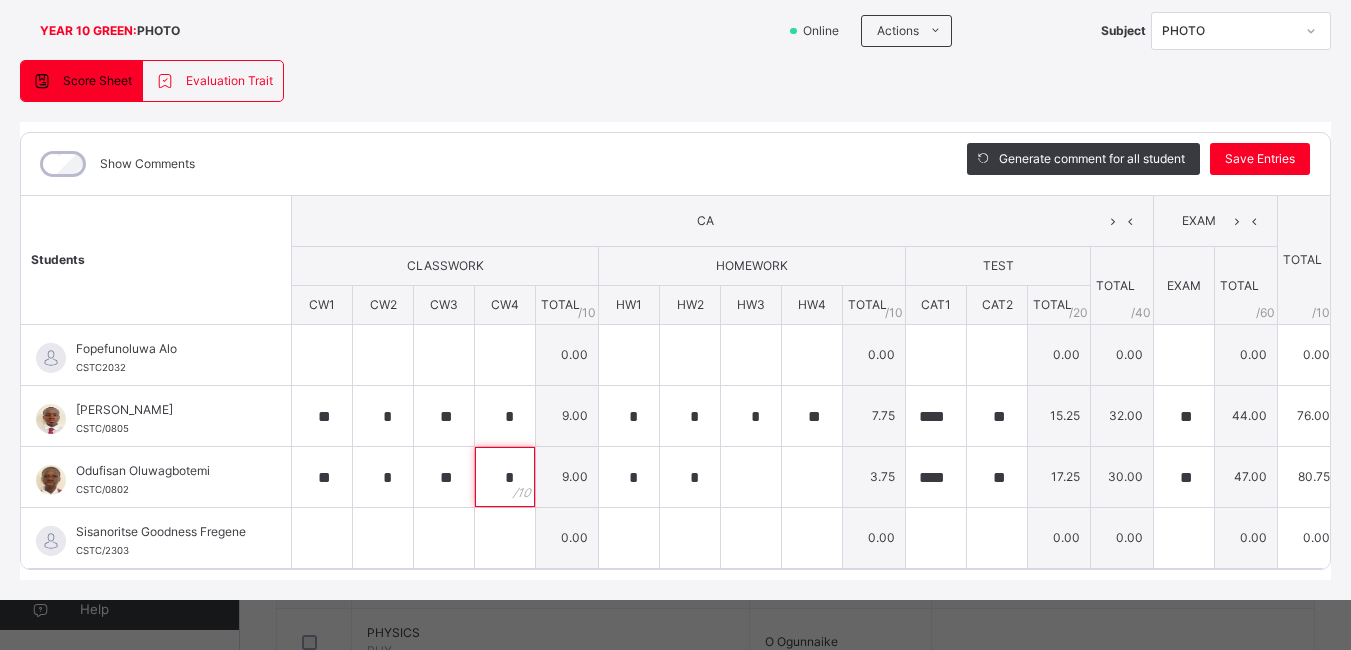 type on "*" 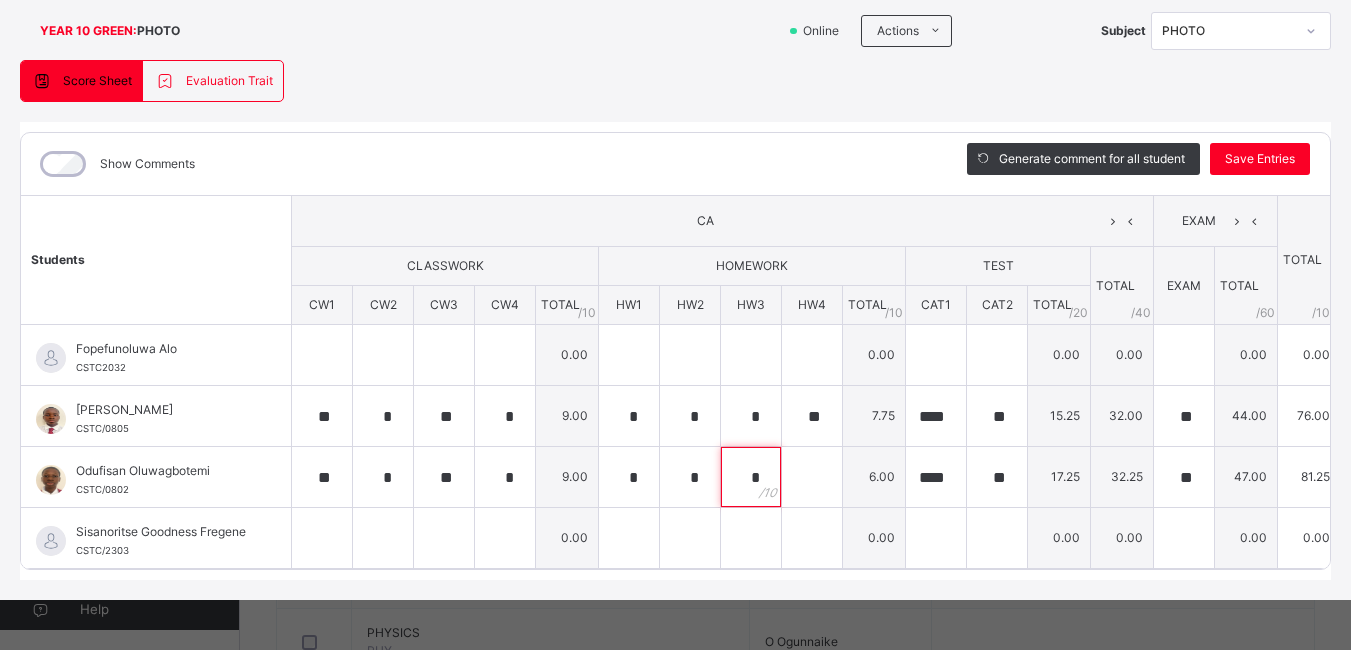 type on "*" 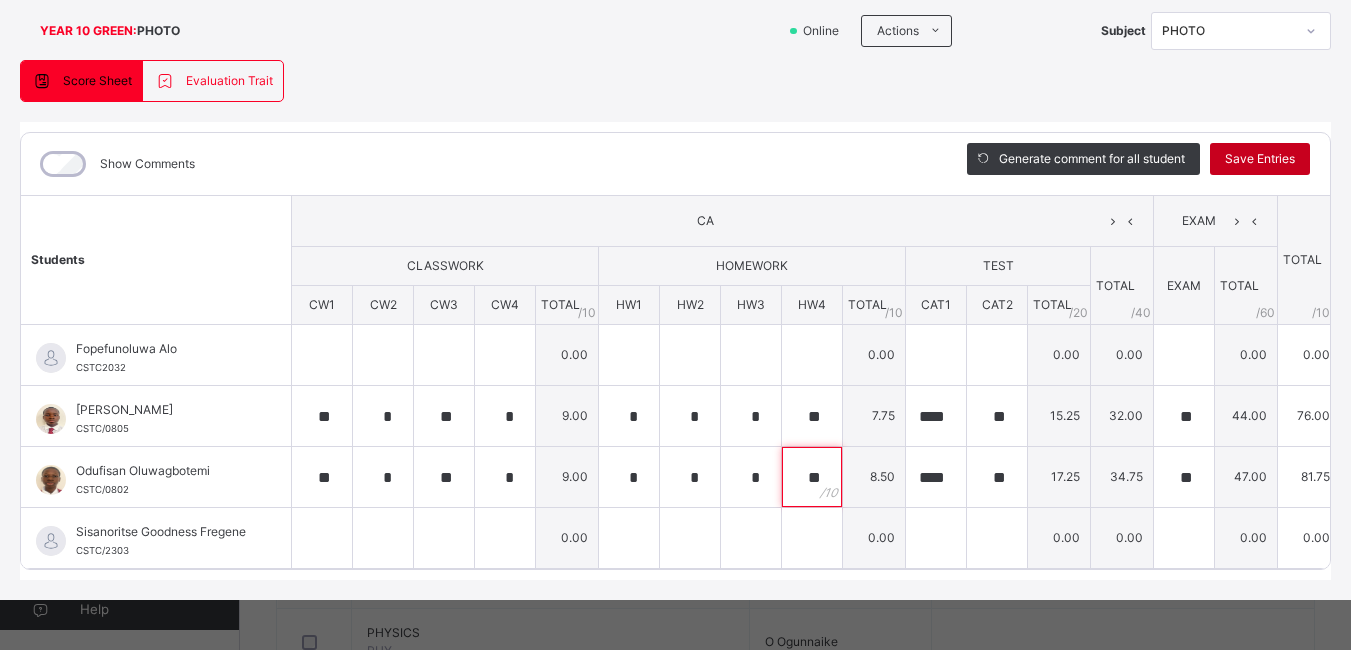 type on "**" 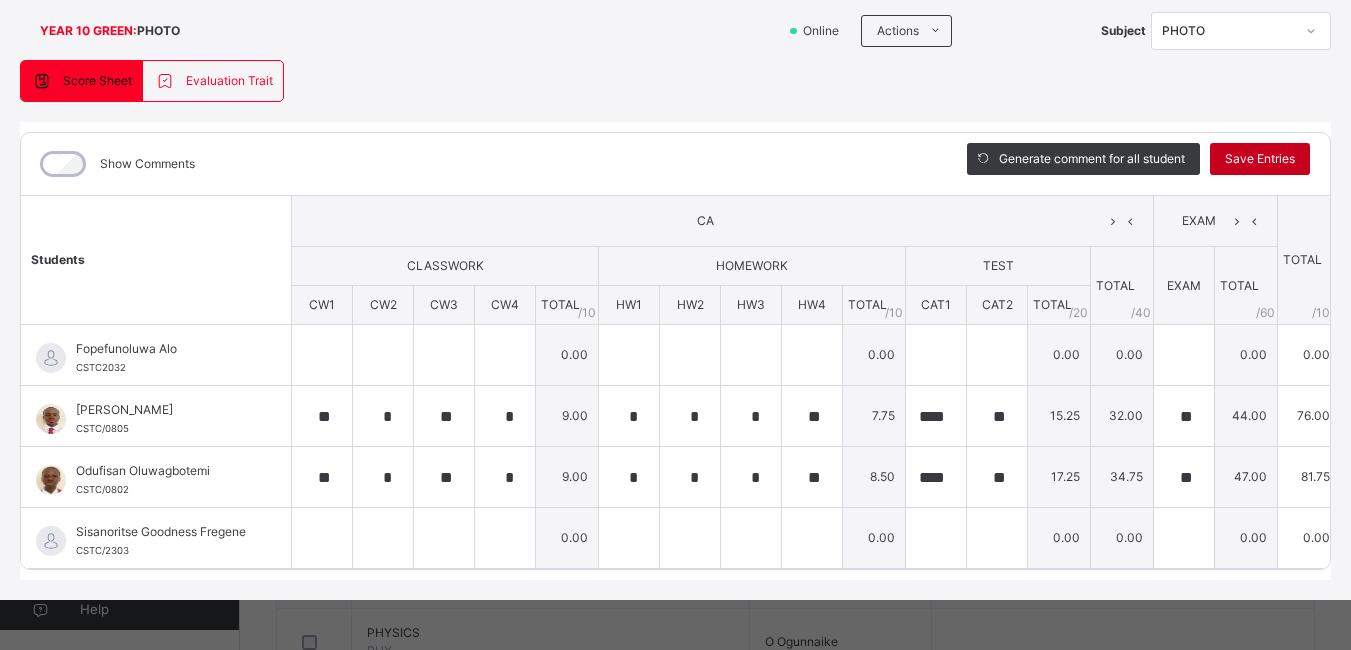 click on "Save Entries" at bounding box center [1260, 159] 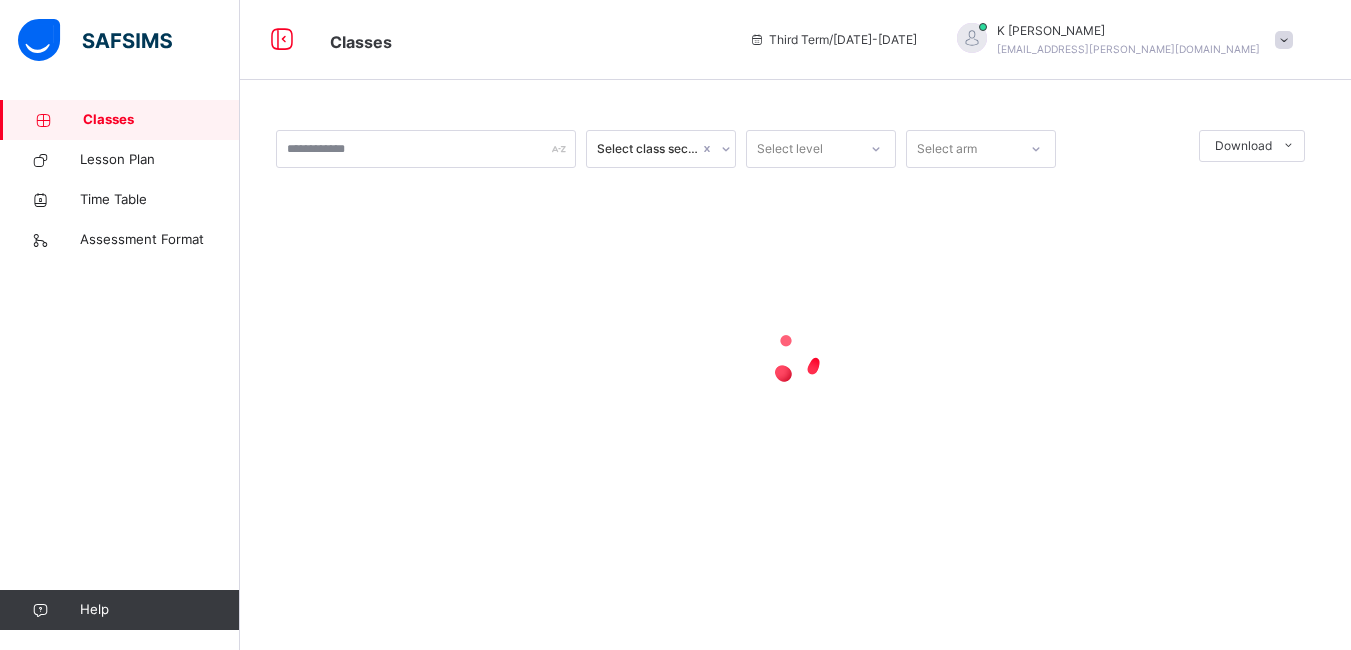 scroll, scrollTop: 0, scrollLeft: 0, axis: both 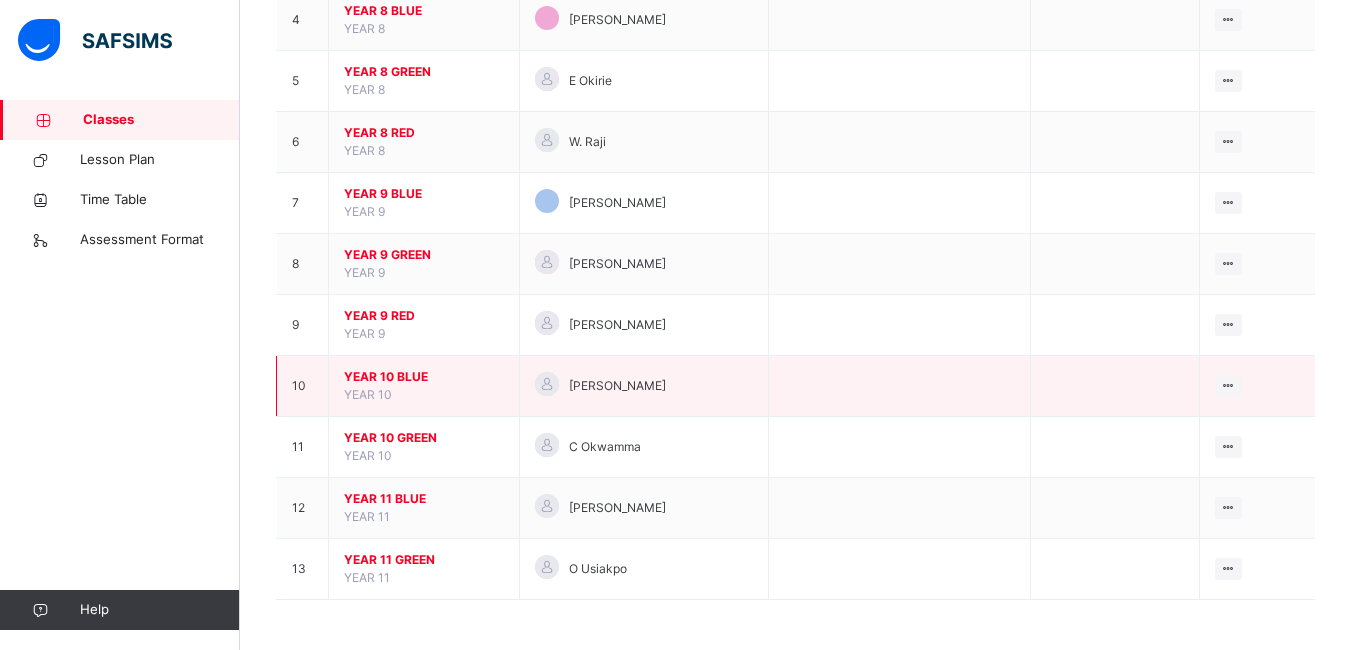 click on "YEAR 10   BLUE" at bounding box center (424, 377) 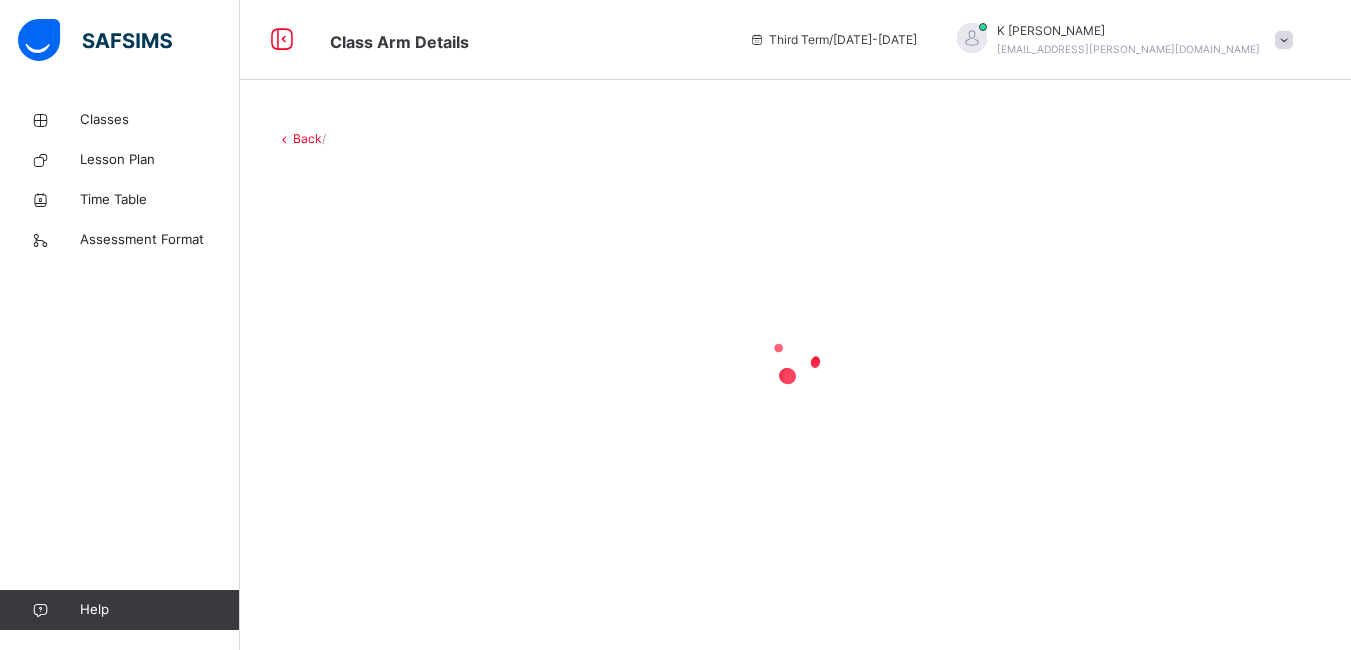 scroll, scrollTop: 0, scrollLeft: 0, axis: both 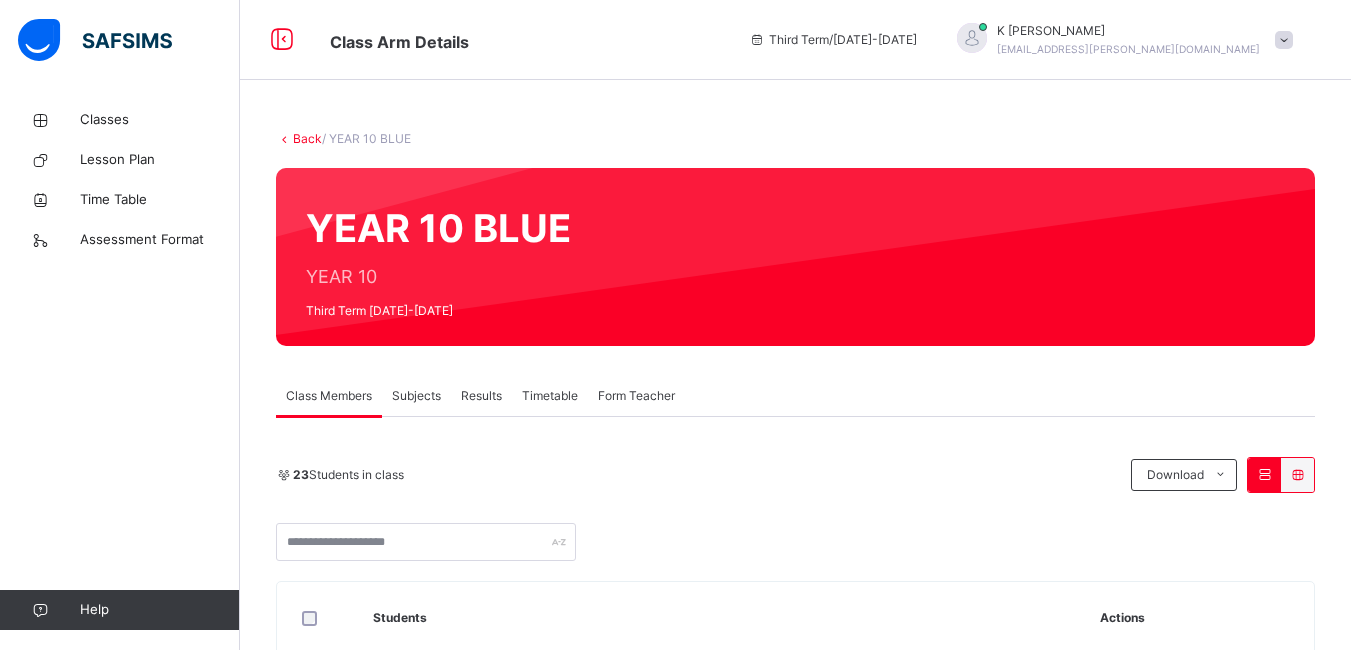 click on "Subjects" at bounding box center (416, 396) 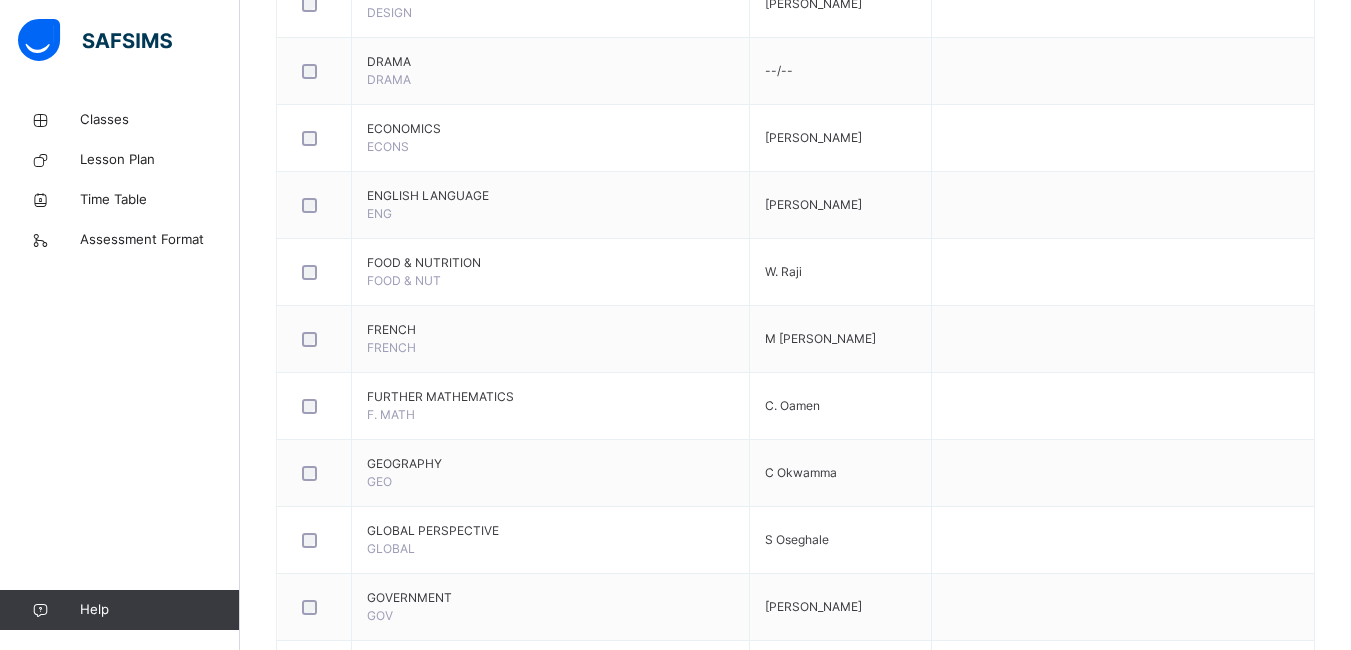 scroll, scrollTop: 1706, scrollLeft: 0, axis: vertical 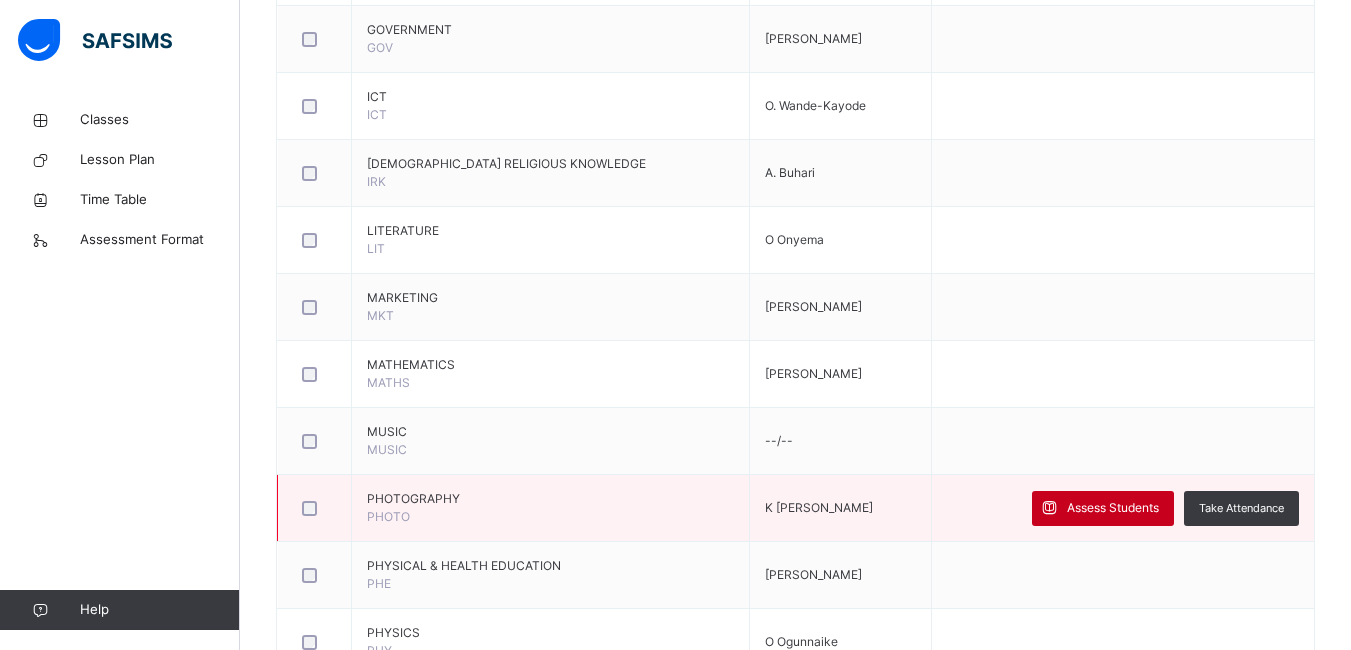 click on "Assess Students" at bounding box center [1113, 508] 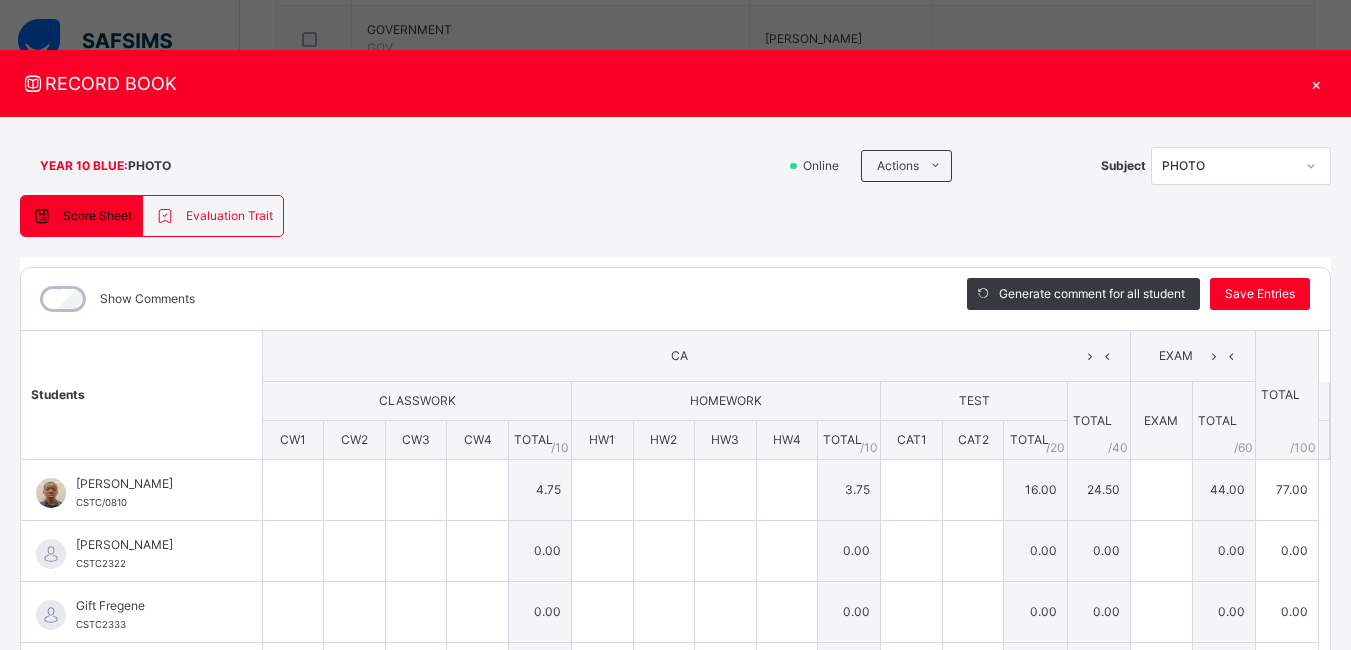 type on "**" 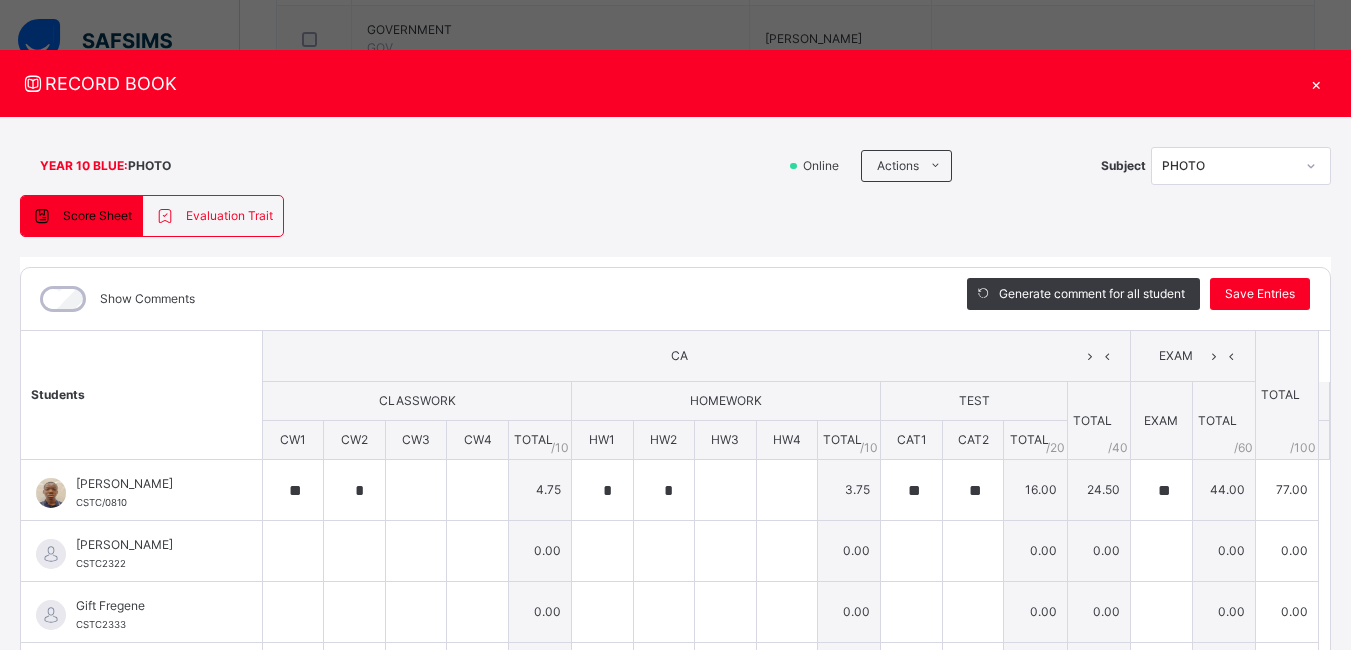 type on "*" 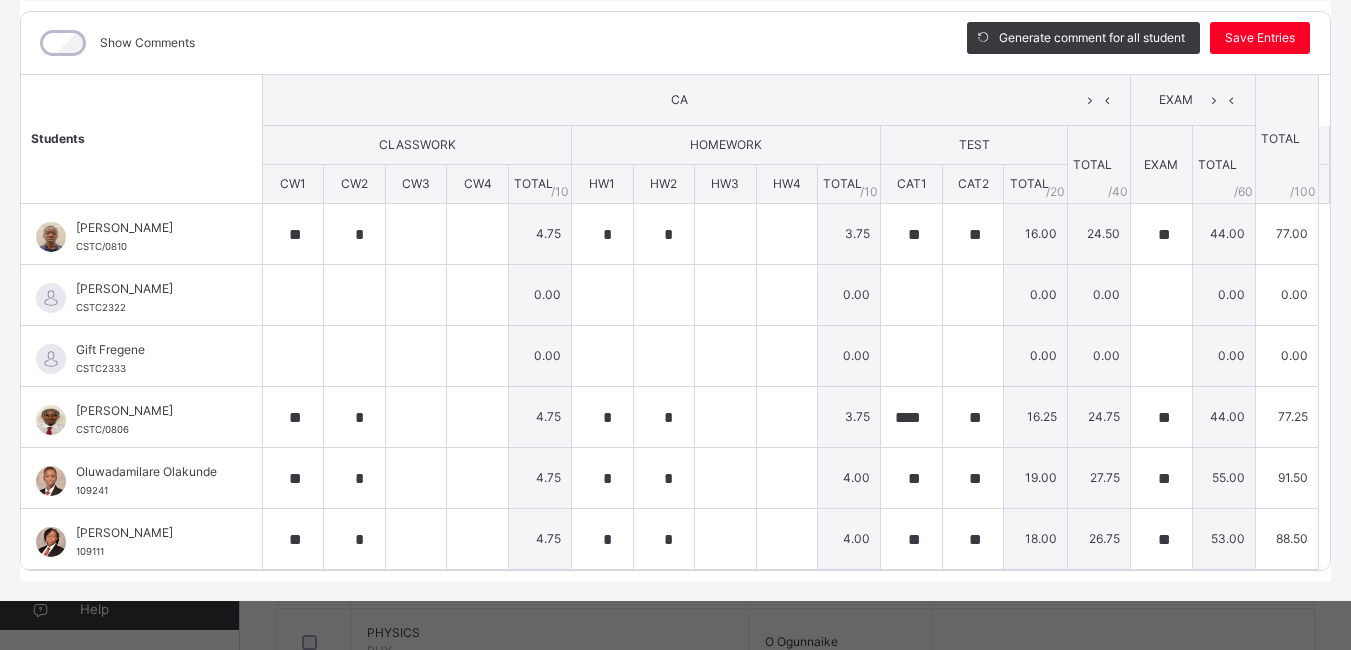 scroll, scrollTop: 257, scrollLeft: 0, axis: vertical 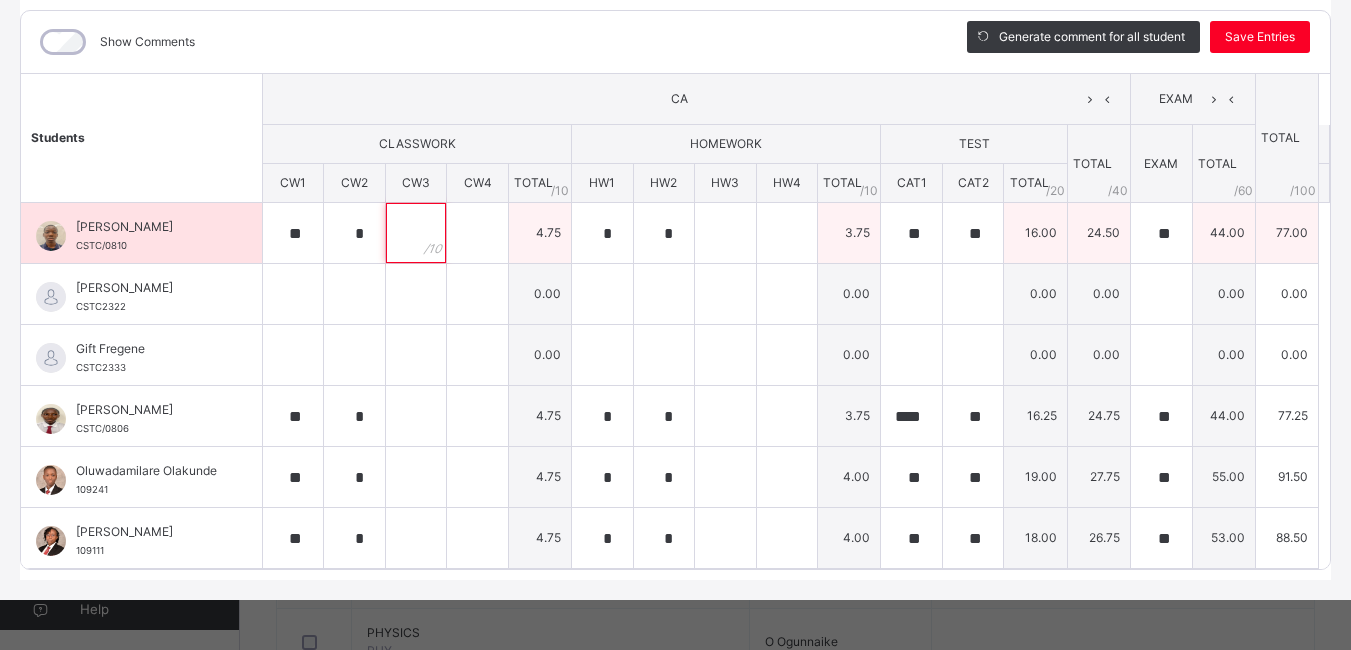 click at bounding box center (416, 233) 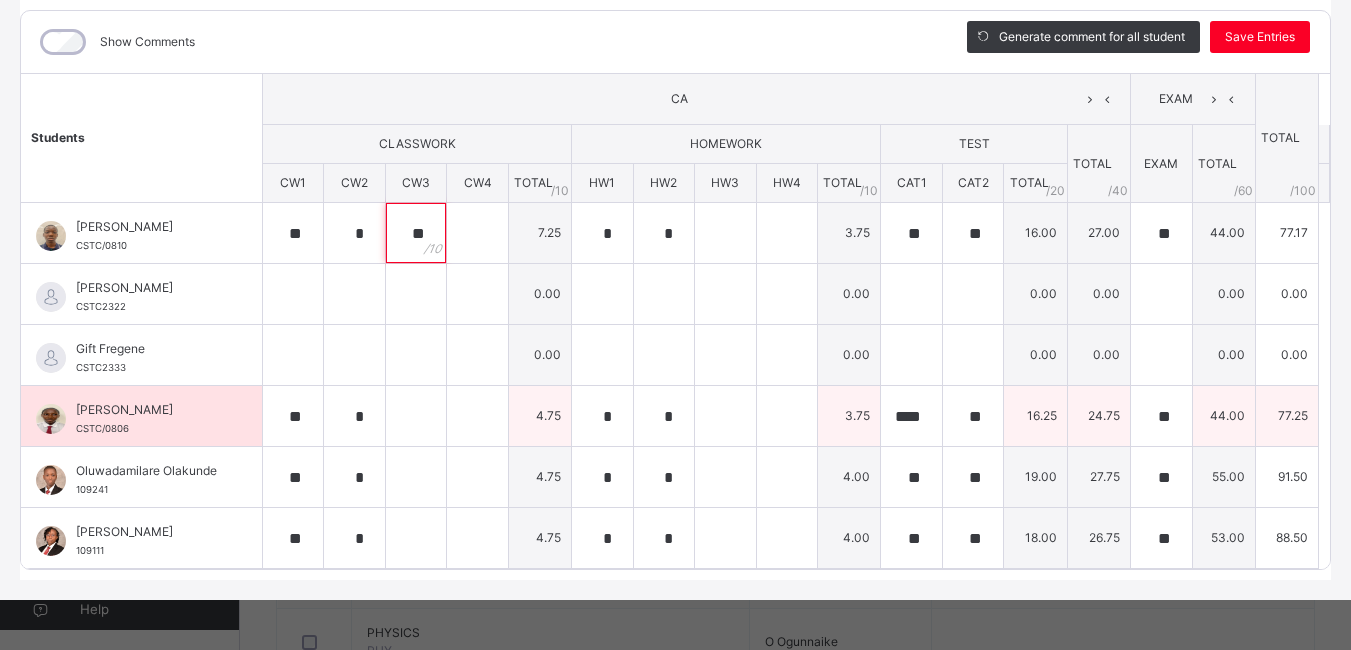 type on "**" 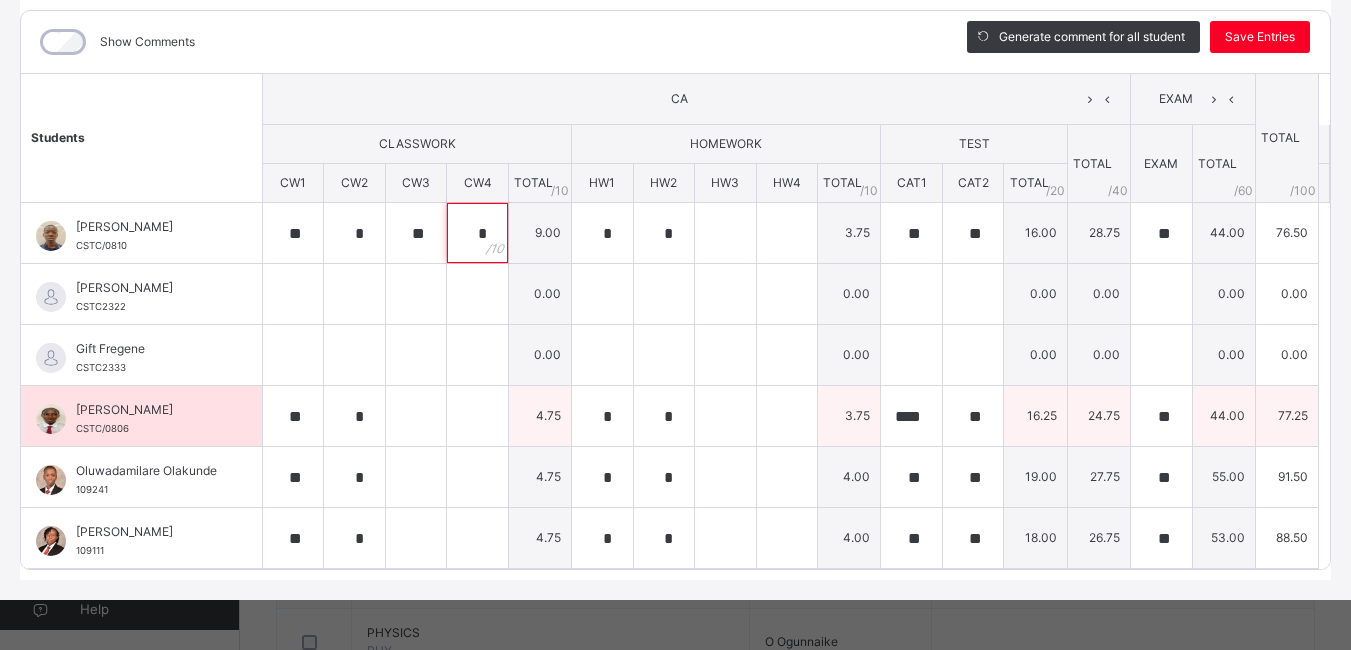 type on "*" 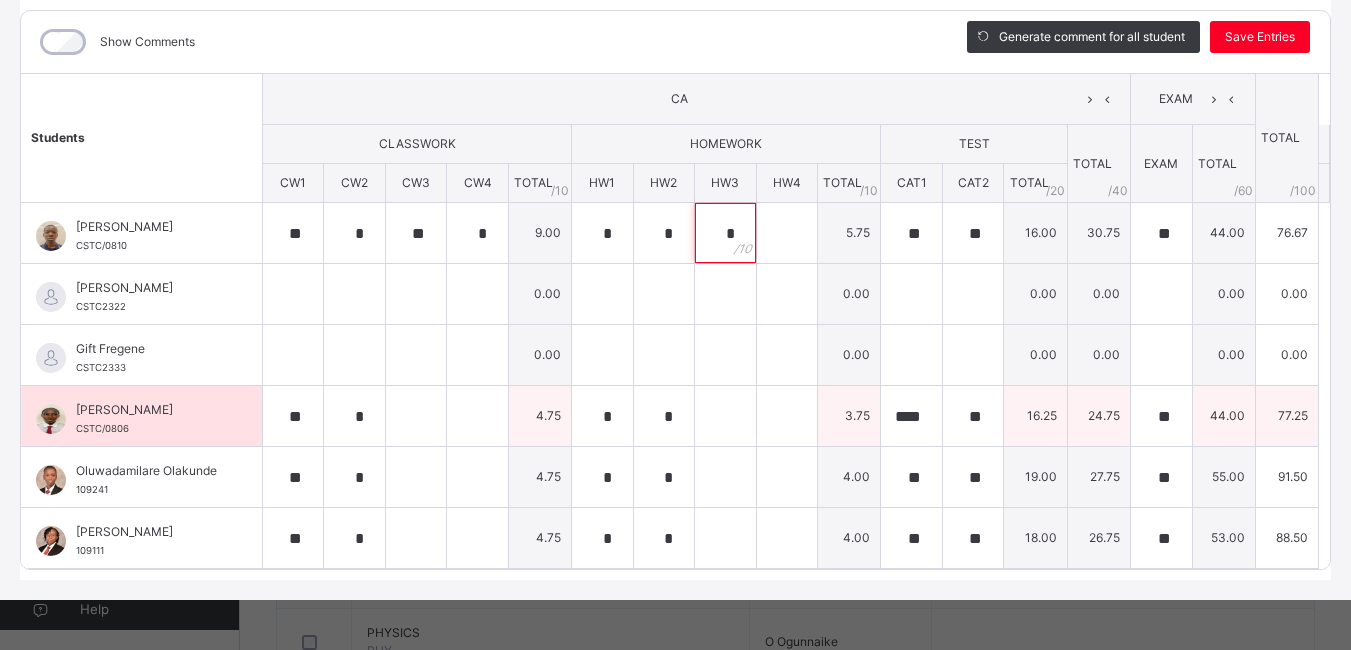 type on "*" 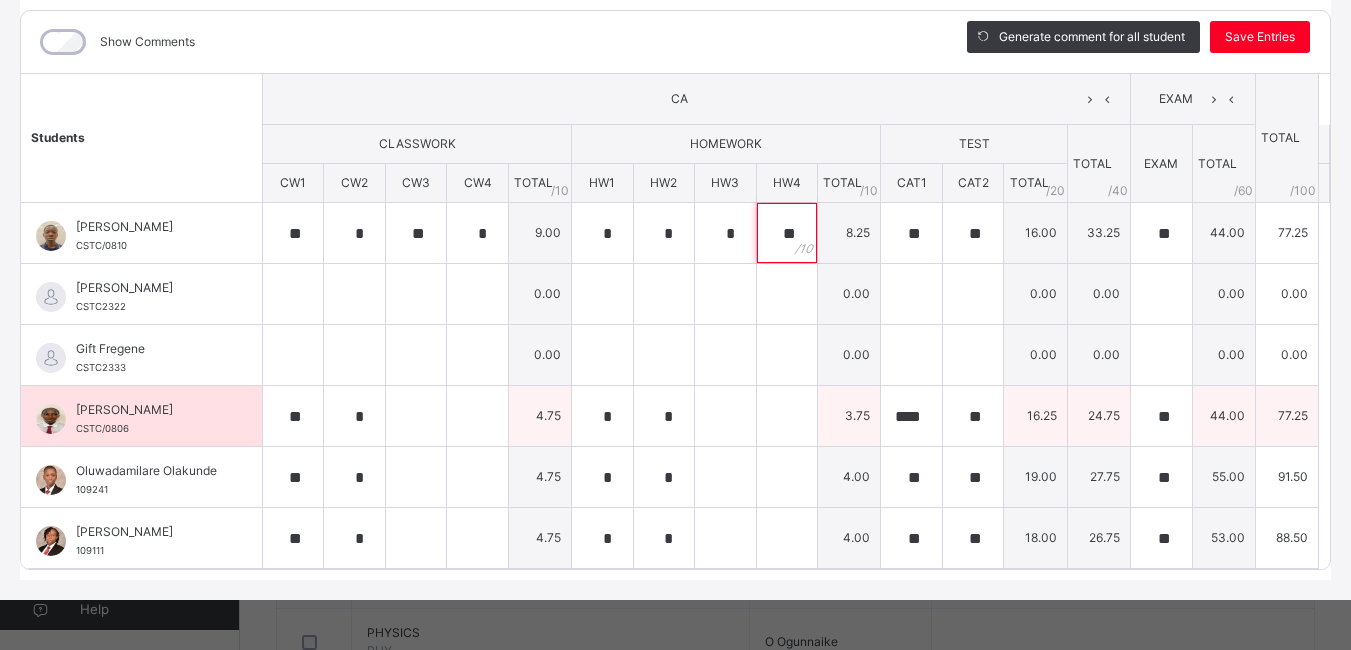 type on "**" 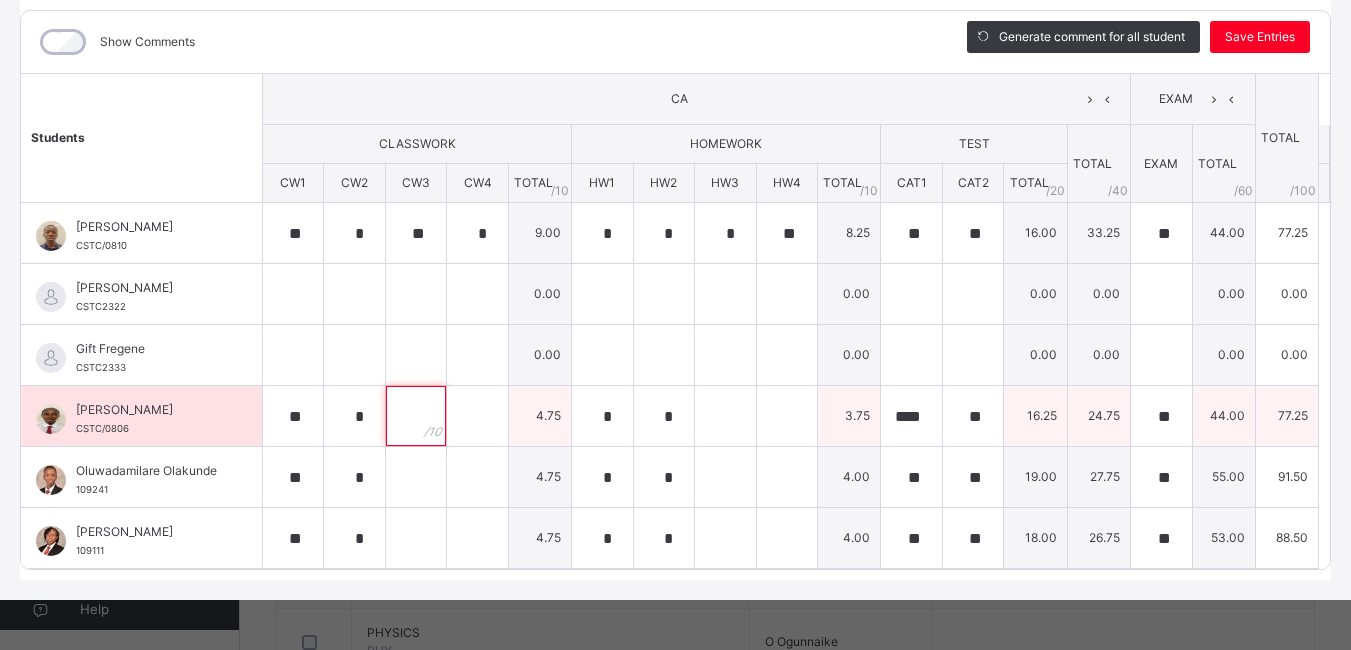 click at bounding box center [416, 416] 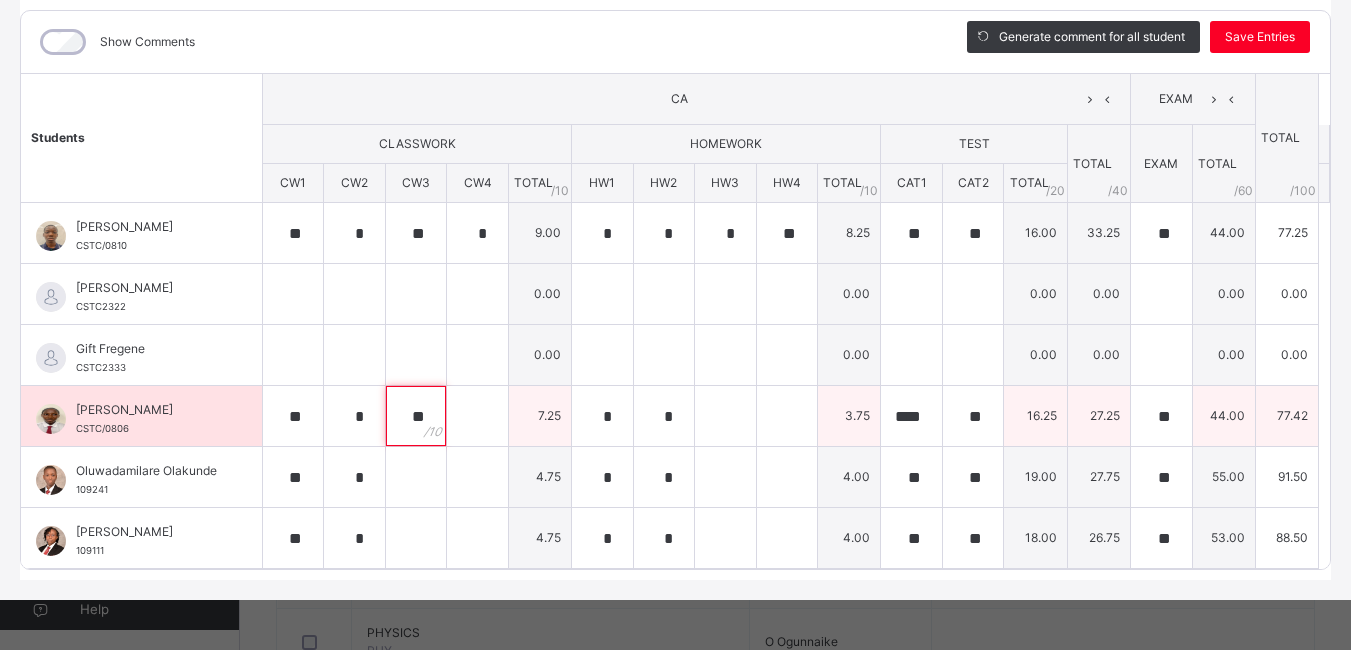 type on "**" 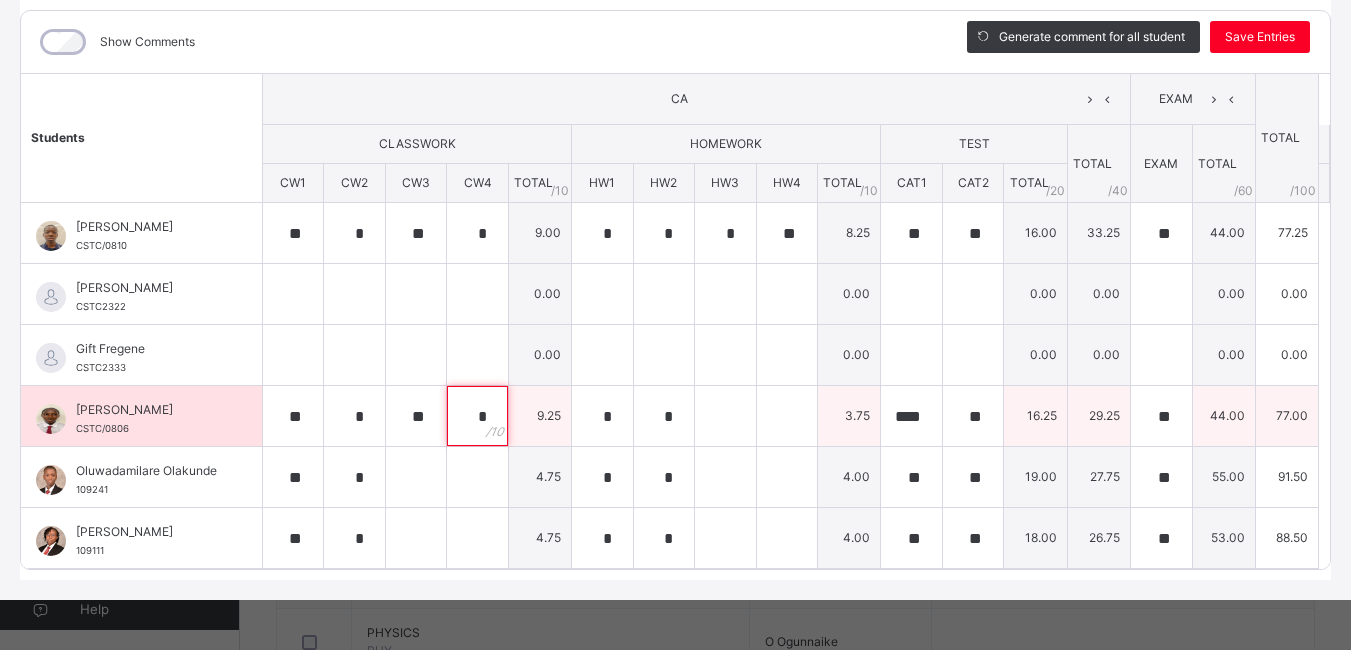 type on "*" 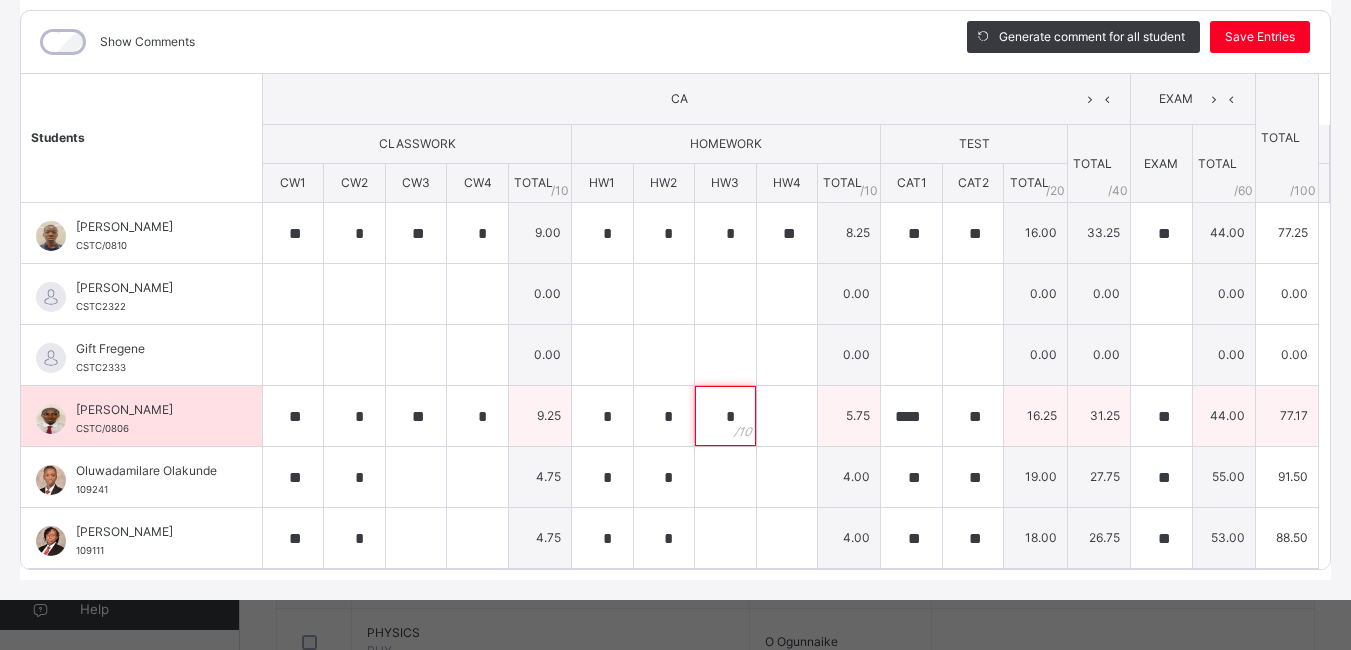 type on "*" 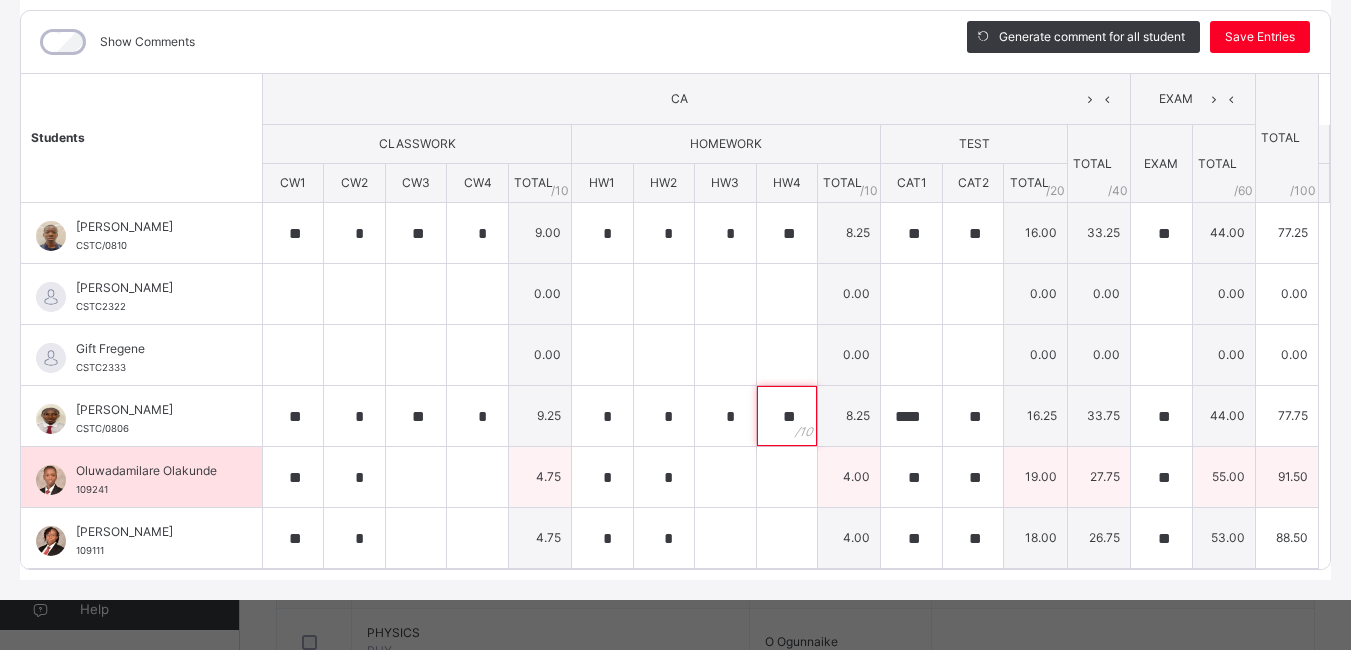 type on "**" 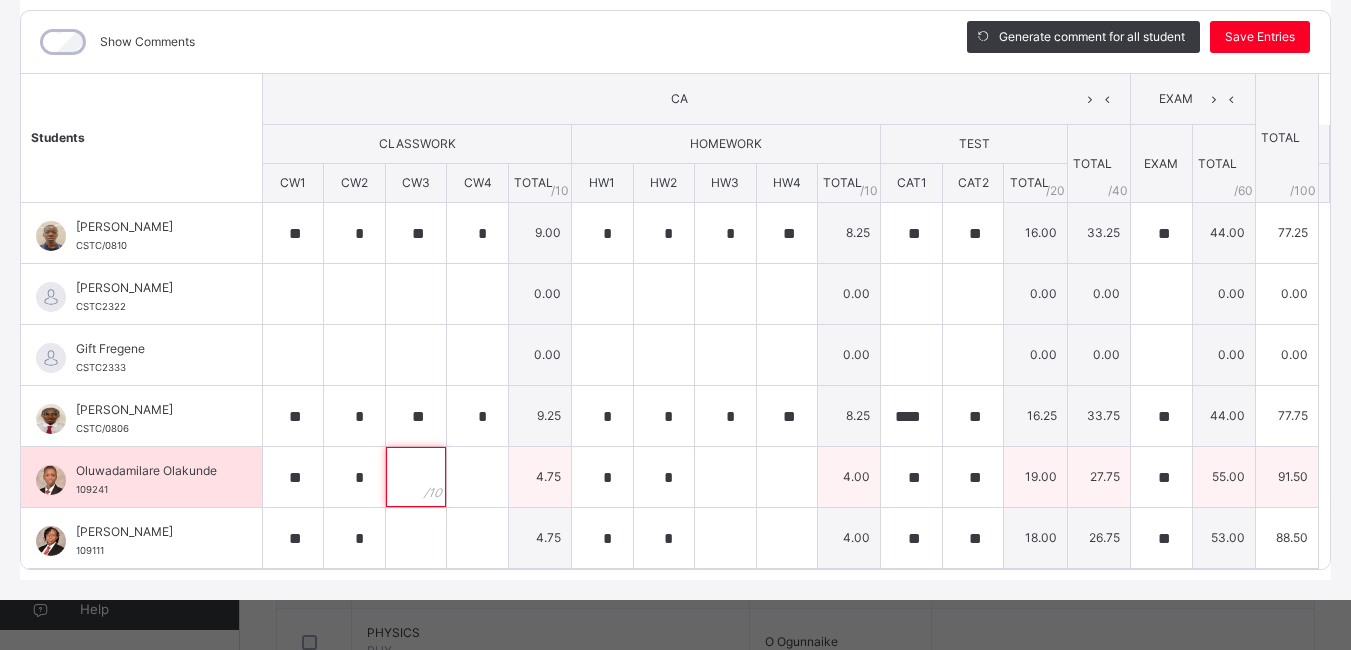 click at bounding box center (416, 477) 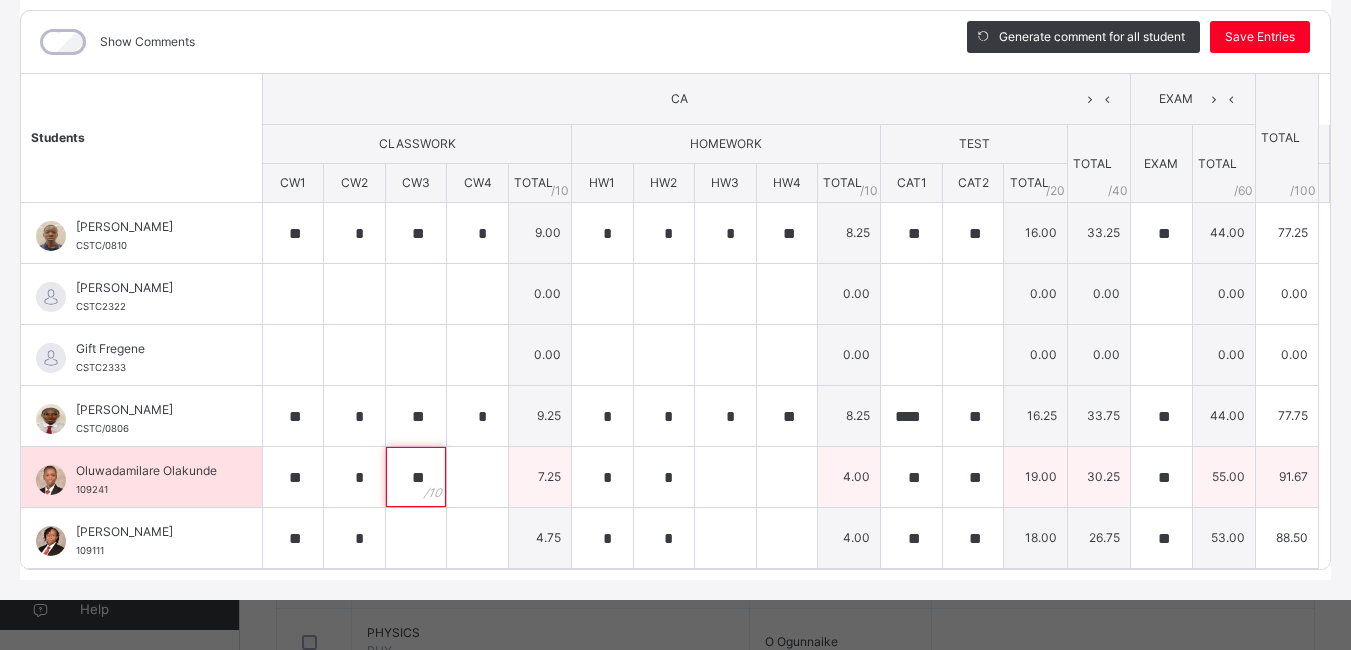type on "**" 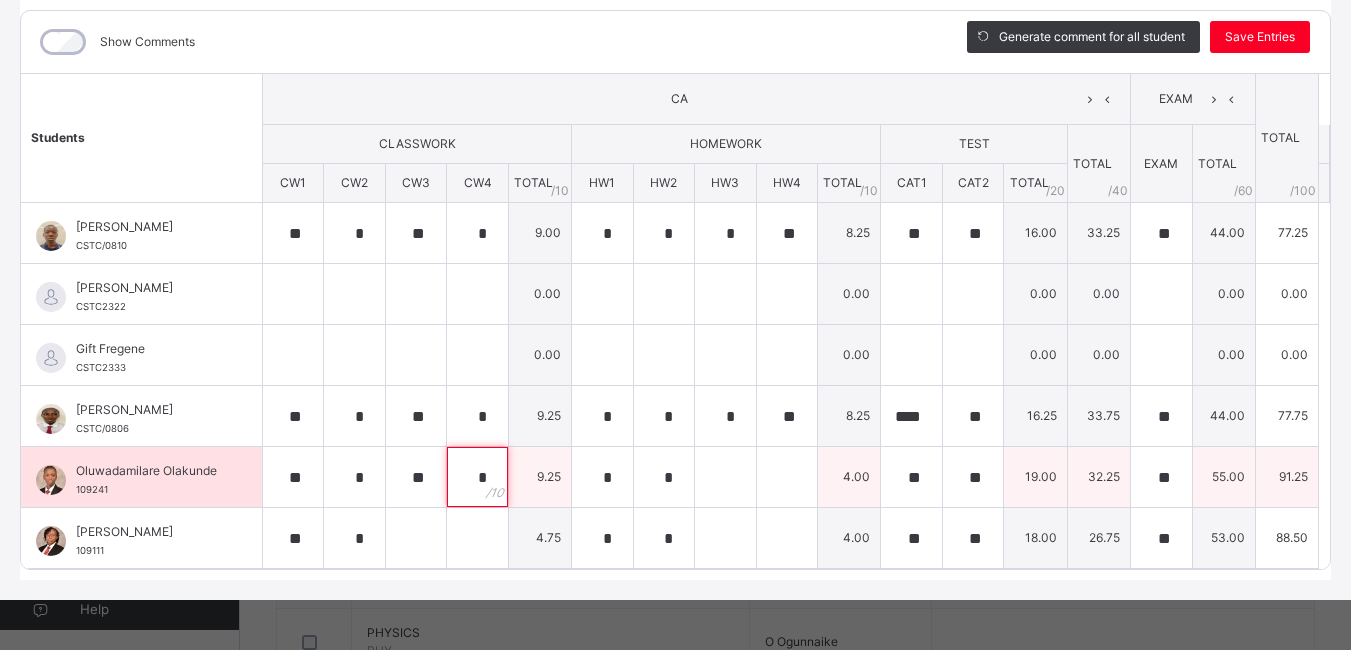 type on "*" 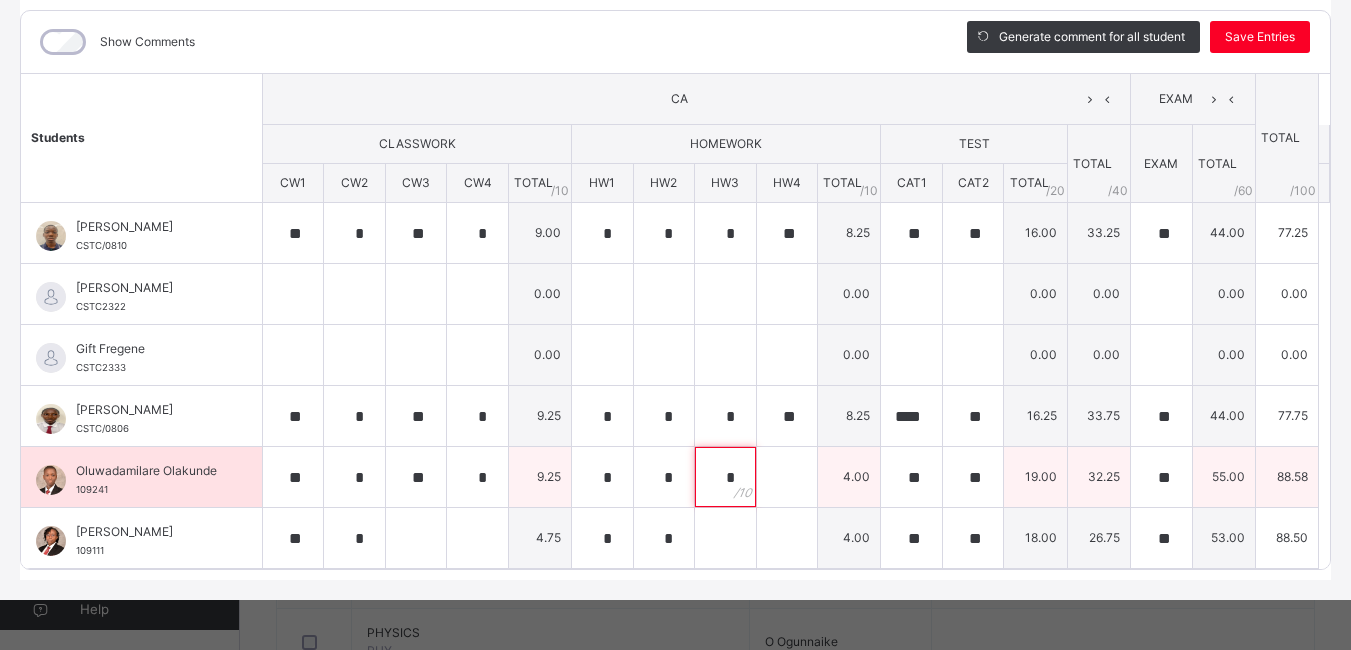 type on "*" 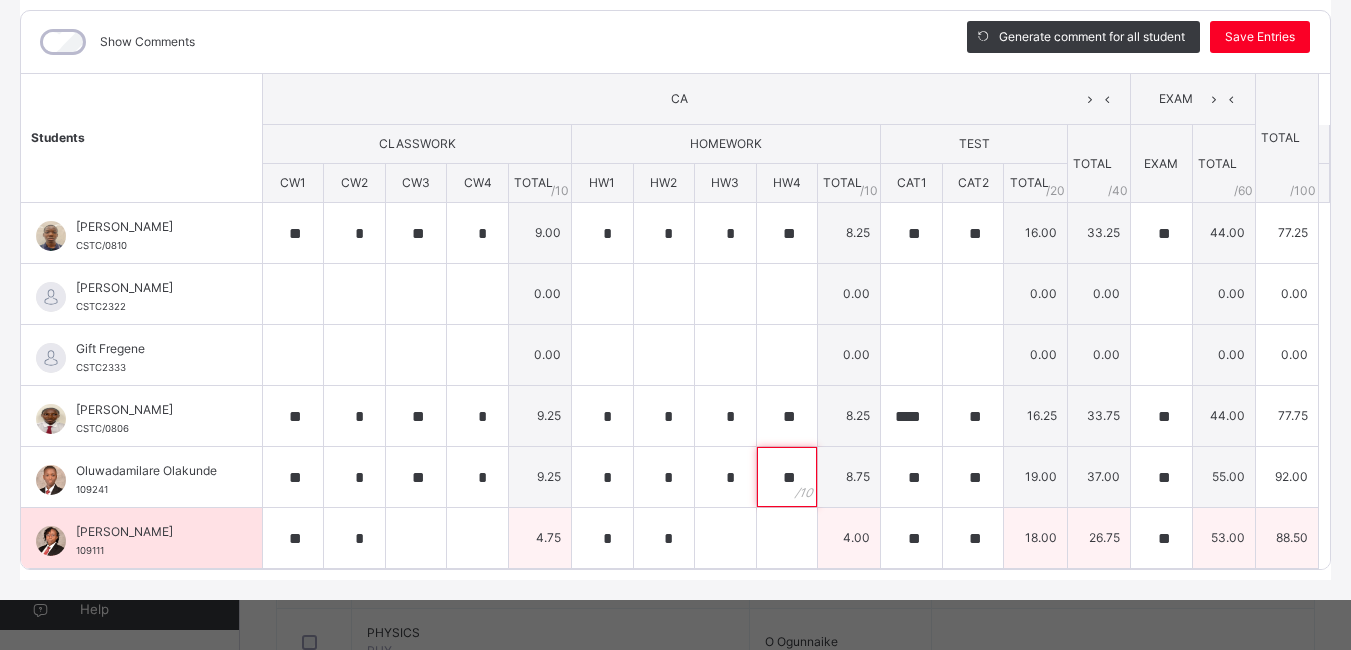 type on "**" 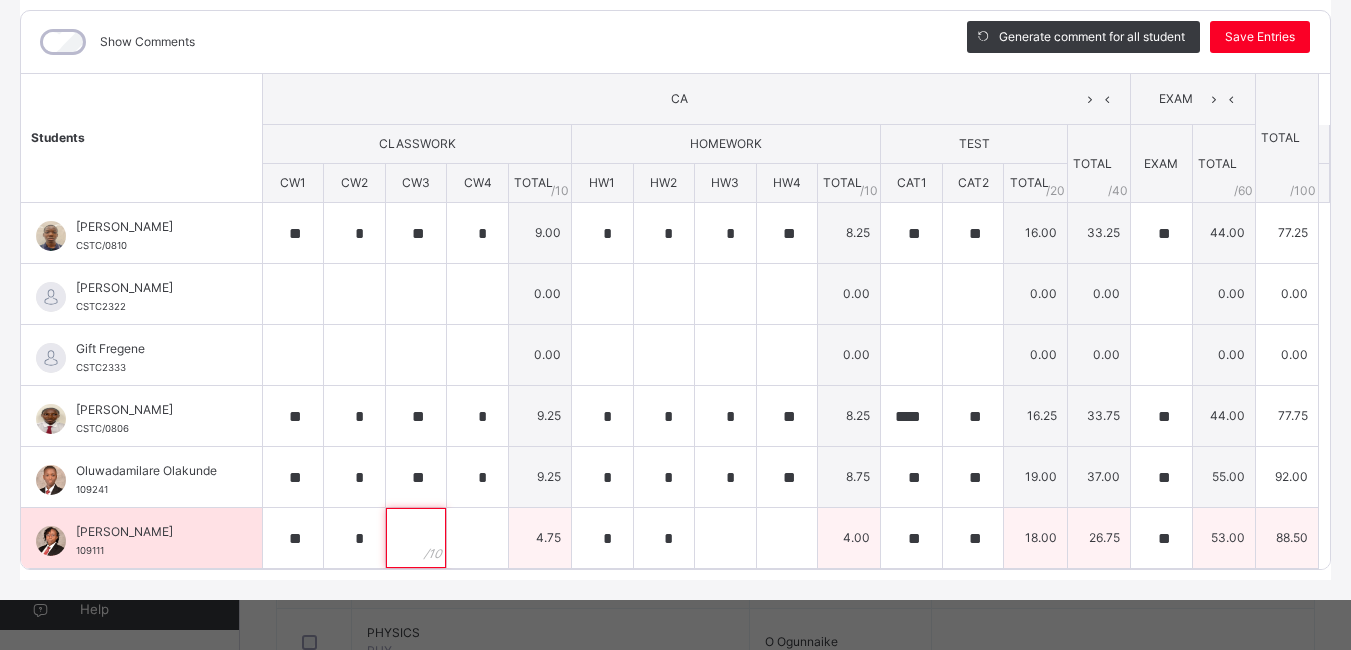 click at bounding box center (416, 538) 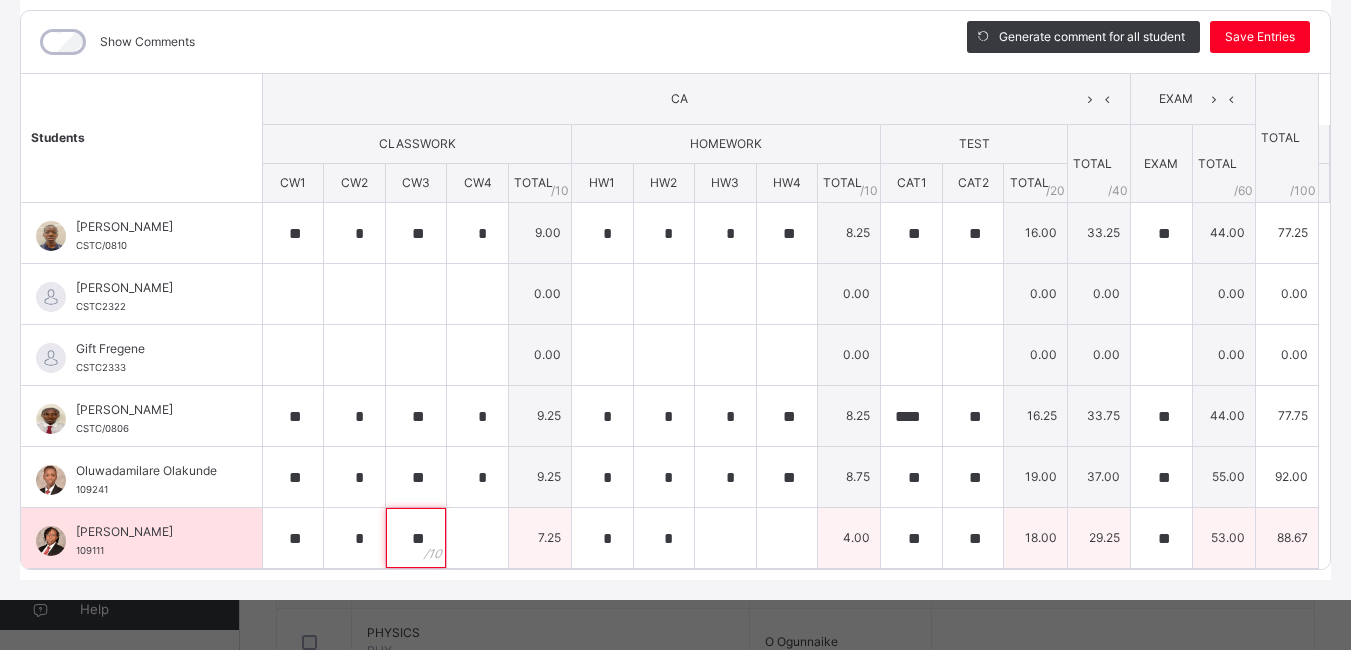 type on "**" 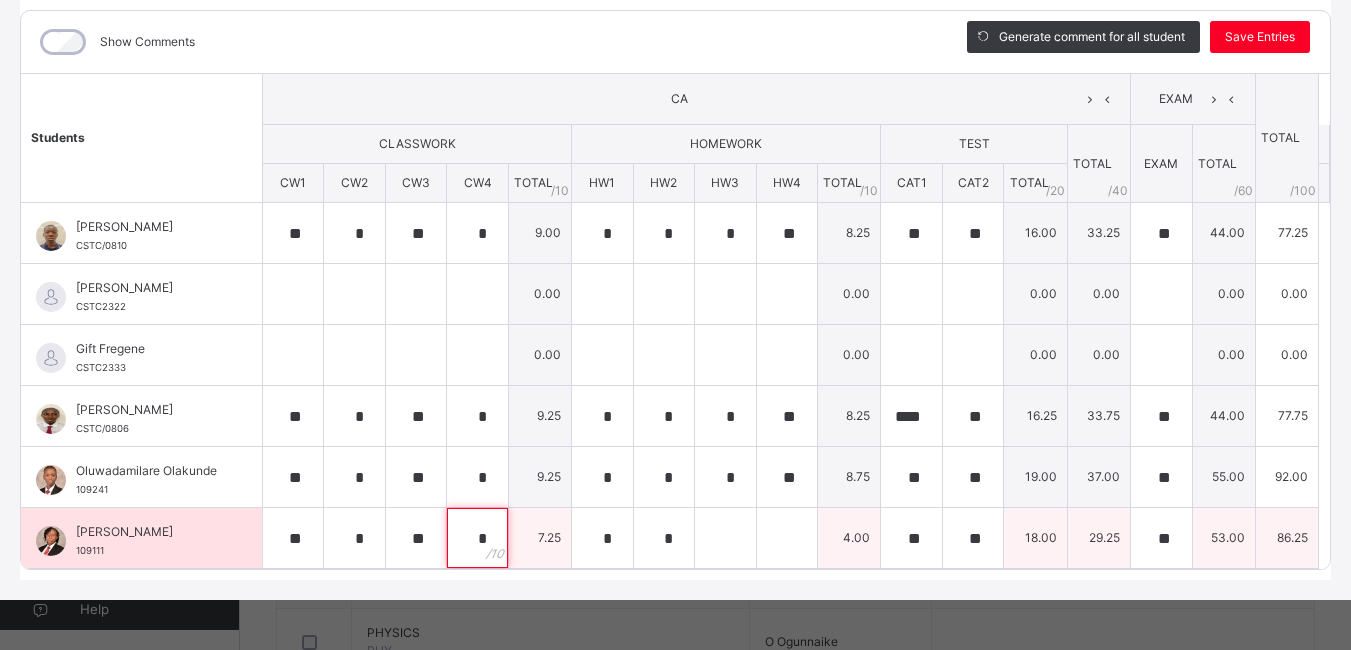 type on "*" 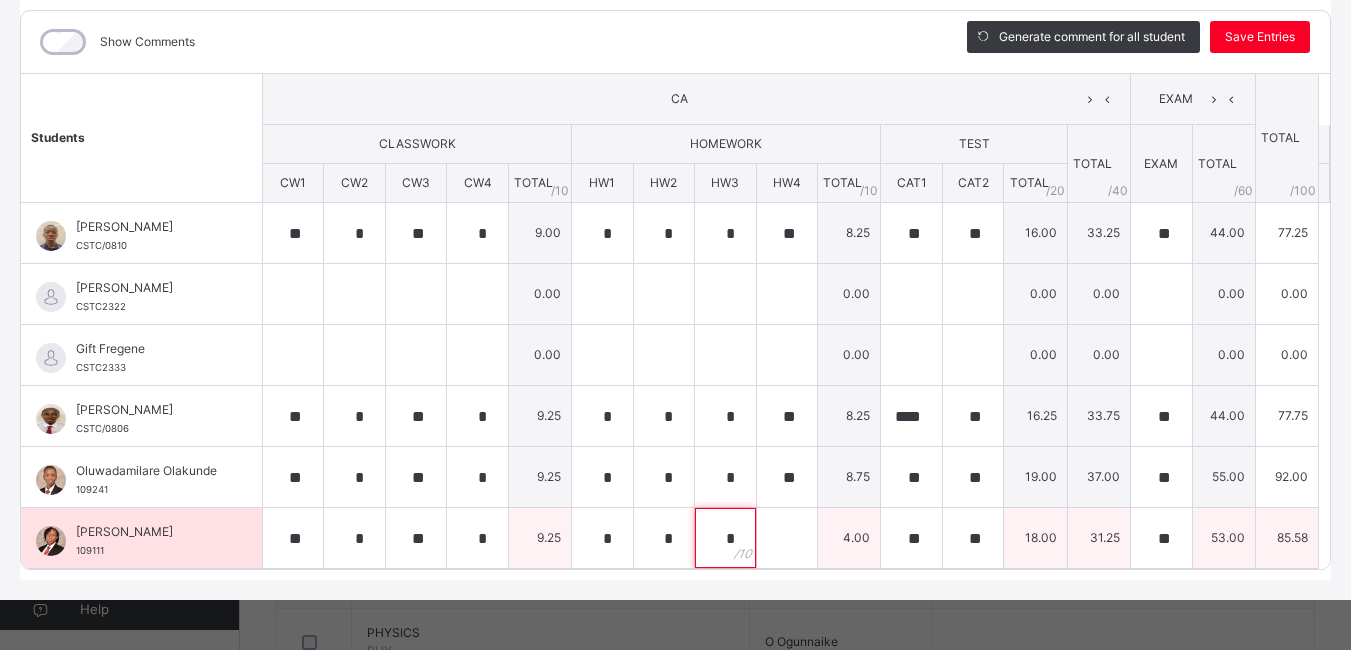 type on "*" 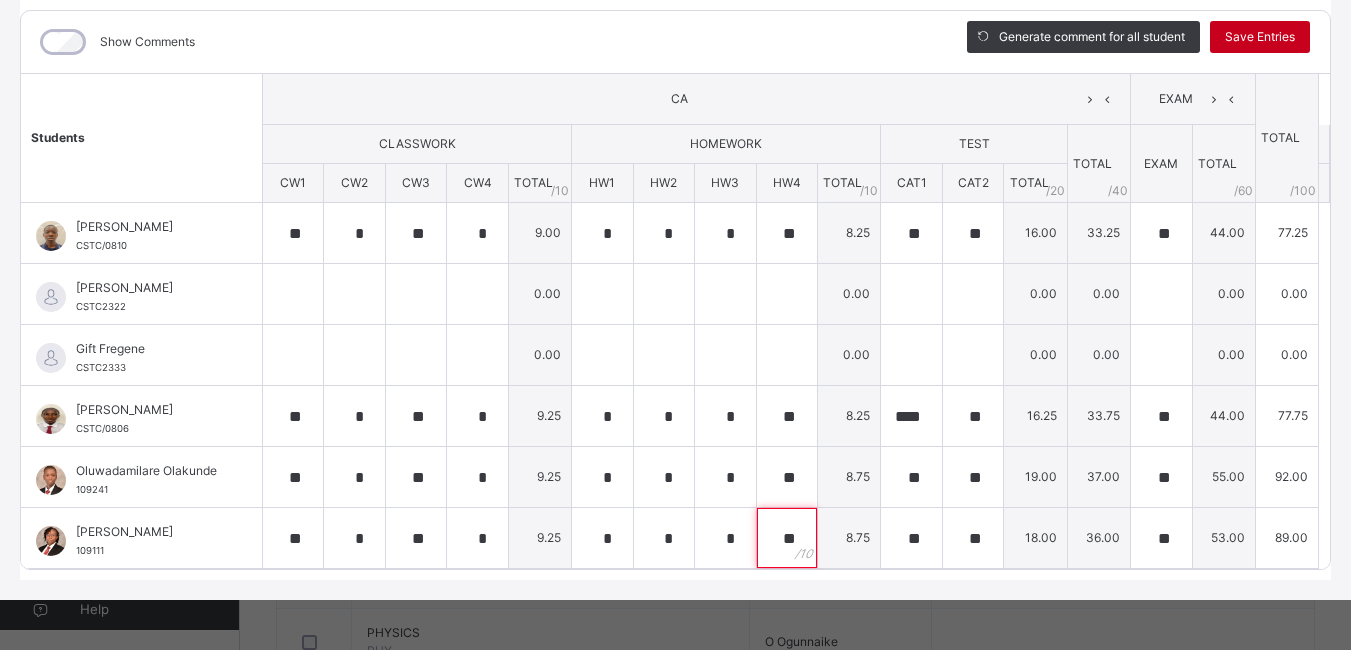 type on "**" 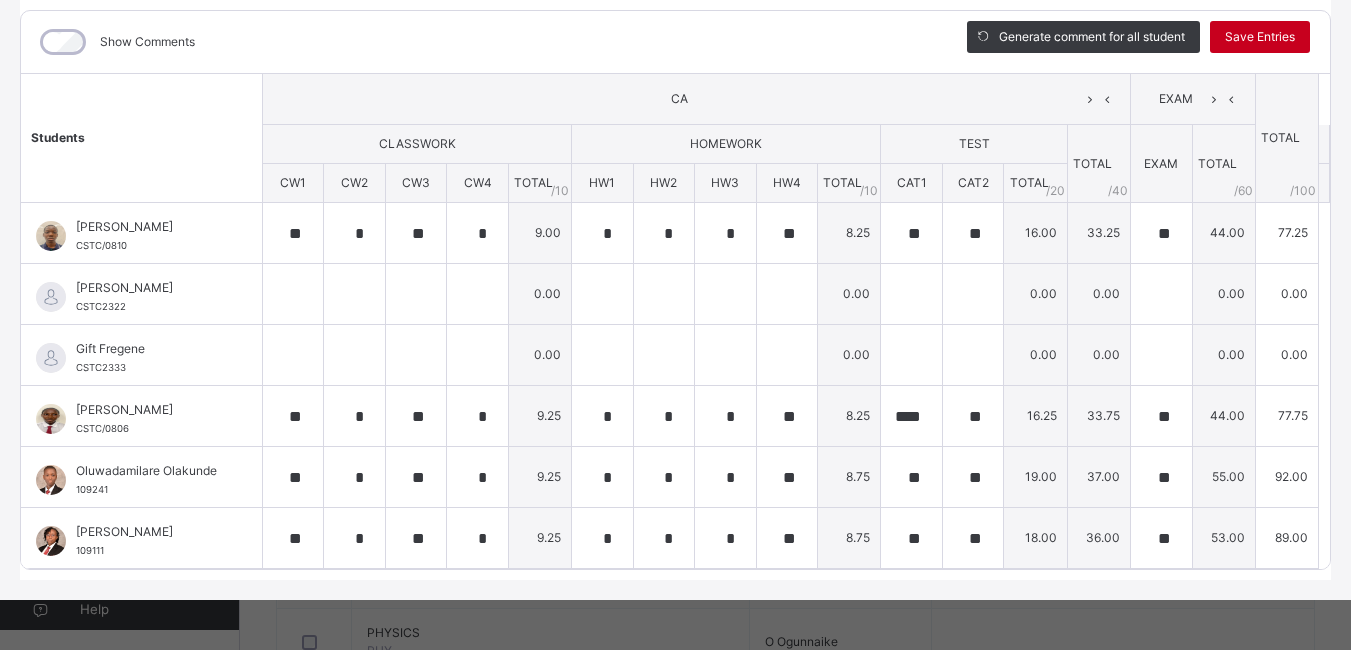 click on "Save Entries" at bounding box center (1260, 37) 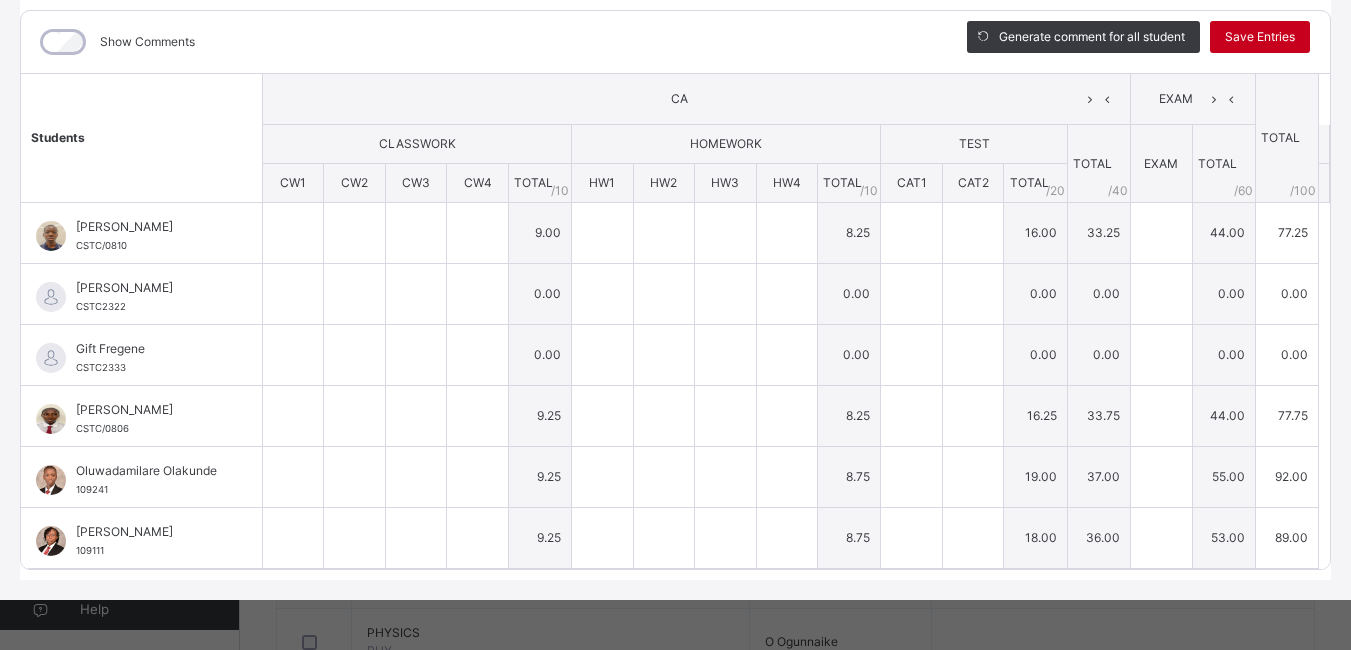 type on "**" 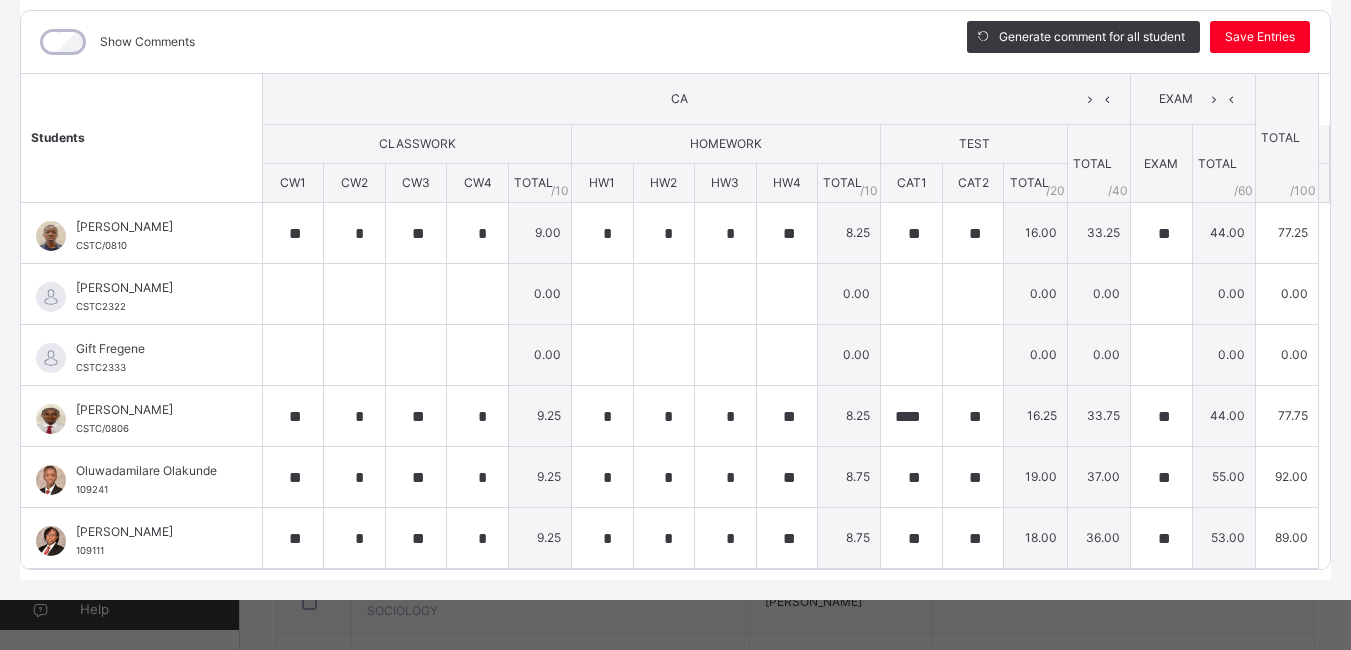 scroll, scrollTop: 1784, scrollLeft: 0, axis: vertical 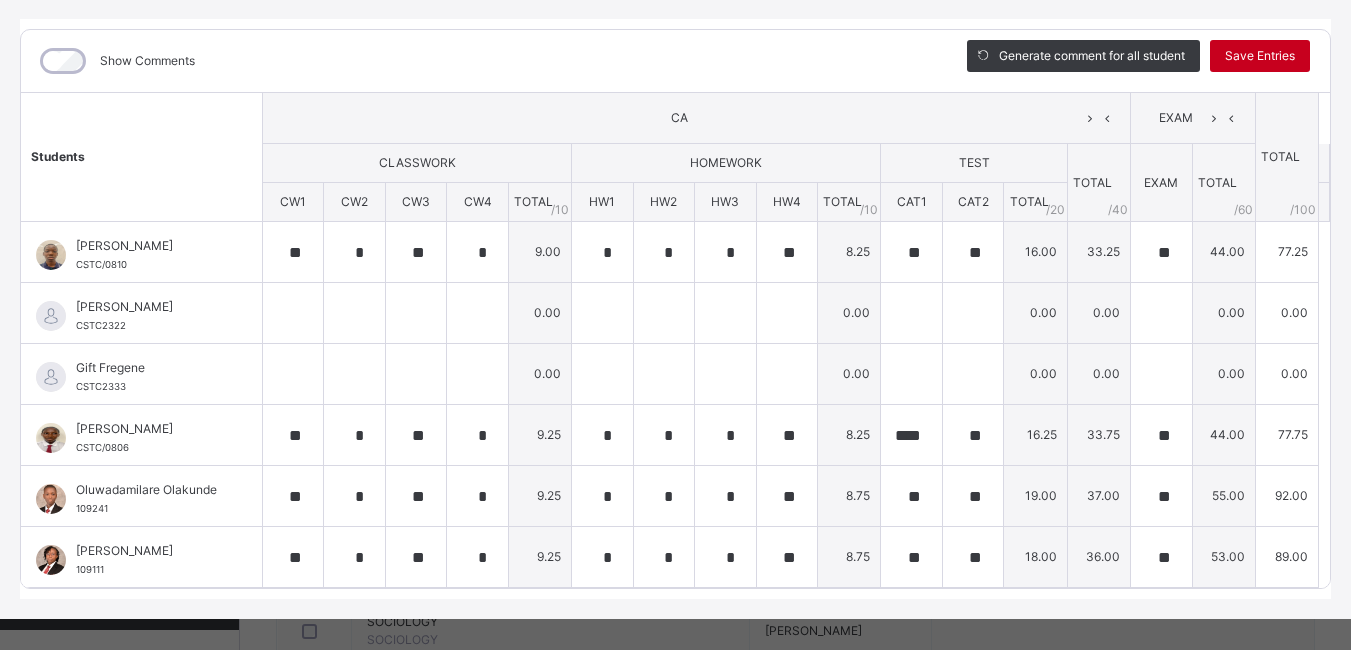 click on "Save Entries" at bounding box center [1260, 56] 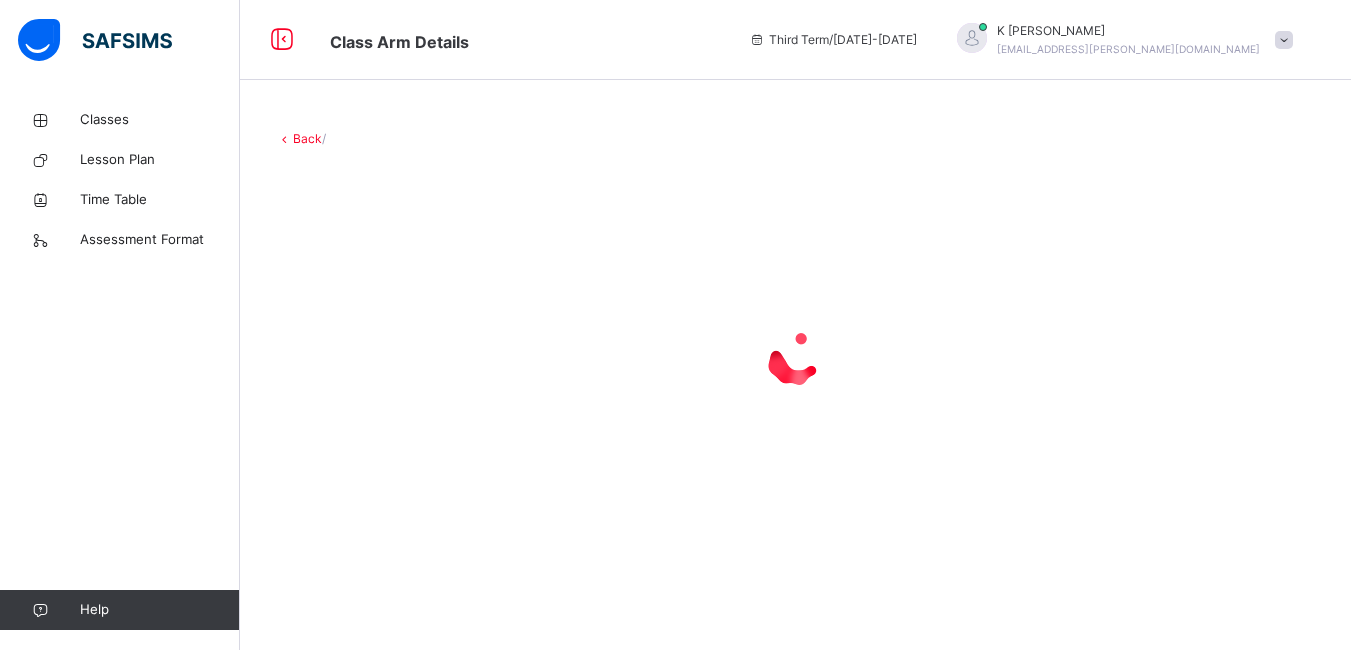 scroll, scrollTop: 0, scrollLeft: 0, axis: both 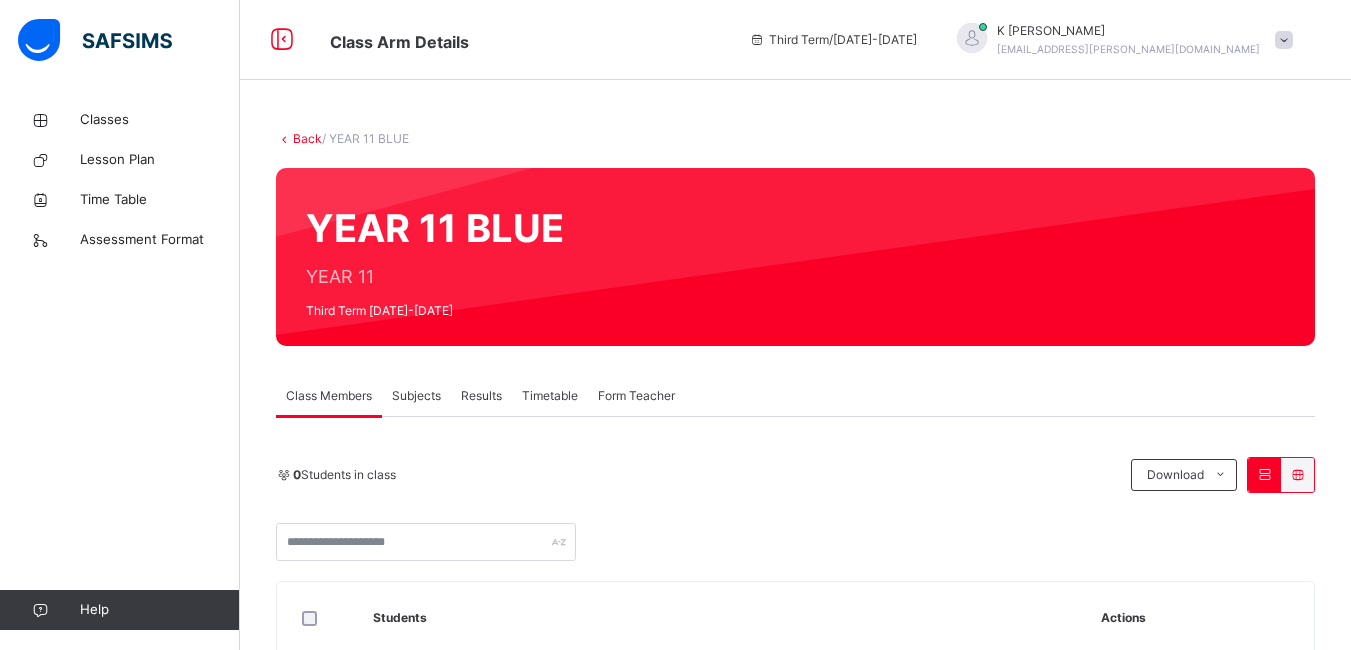 click on "Subjects" at bounding box center [416, 396] 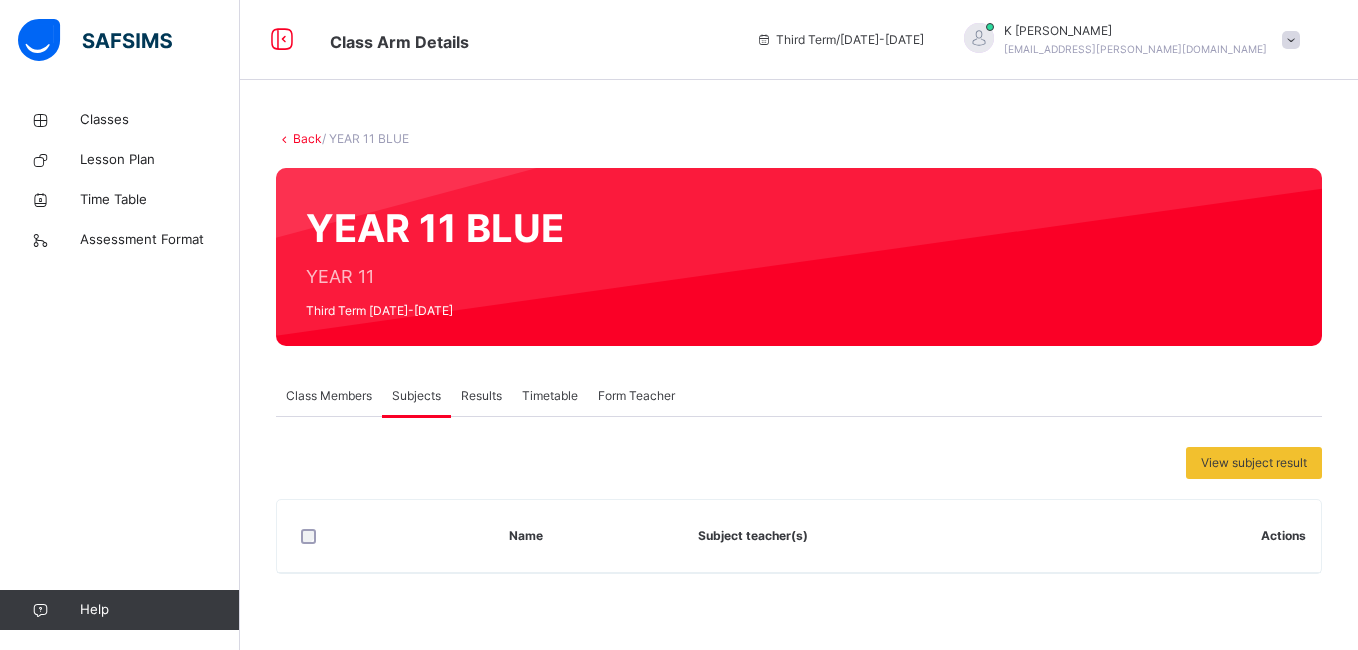 click on "Back  / YEAR 11 BLUE YEAR 11 BLUE YEAR 11 Third Term [DATE]-[DATE] Class Members Subjects Results Timetable Form Teacher Subjects More Options   16  Students in class Download Pdf Report Excel Report Corona Day Secondary School Lekki Date: [DATE] 1:34:55 am Class Members Class:  YEAR 11 BLUE Total no. of Students:  16 Term:  Third Term Session:  [DATE]-[DATE] S/NO Admission No. Last Name First Name Other Name 1 CST07591 [PERSON_NAME] Ama		 [PERSON_NAME] 2 90951 Wornu [PERSON_NAME] 3 90841 Ifie-[PERSON_NAME] 4 91111 [PERSON_NAME] 5 CSTC1223 [PERSON_NAME] 6 90981 Abulu Layefa 7 CSTC/0801 [PERSON_NAME] 8 91071 [PERSON_NAME] 9 CST07583 Athe	 Ogheneruno [PERSON_NAME] 10 90881 [PERSON_NAME] 11 CST03954 [PERSON_NAME] Oluwabori	 [PERSON_NAME] 12 CSTC2311 Fasehun Oluwakanyinsola 13 CSTC1020 Apantaku Oluwakorede 14 CST05658 [PERSON_NAME] [PERSON_NAME] 15 134691 [PERSON_NAME] 16 138901 Atugbokoh Osemedua Students Actions Ama		 [PERSON_NAME] CST07591 [PERSON_NAME]  Wornu 90951 [PERSON_NAME] 90841 Echomeukancha  Ali 91111 Khephas  Akintoye CSTC1223" at bounding box center (799, 362) 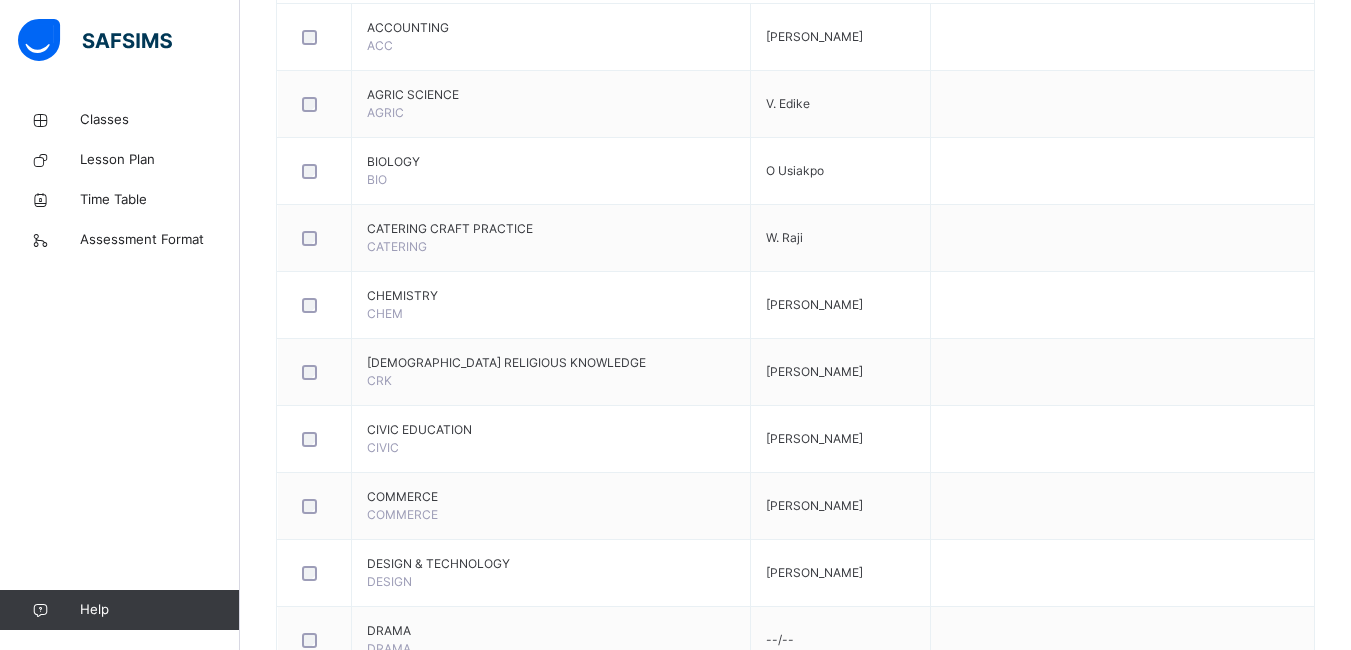 scroll, scrollTop: 1138, scrollLeft: 0, axis: vertical 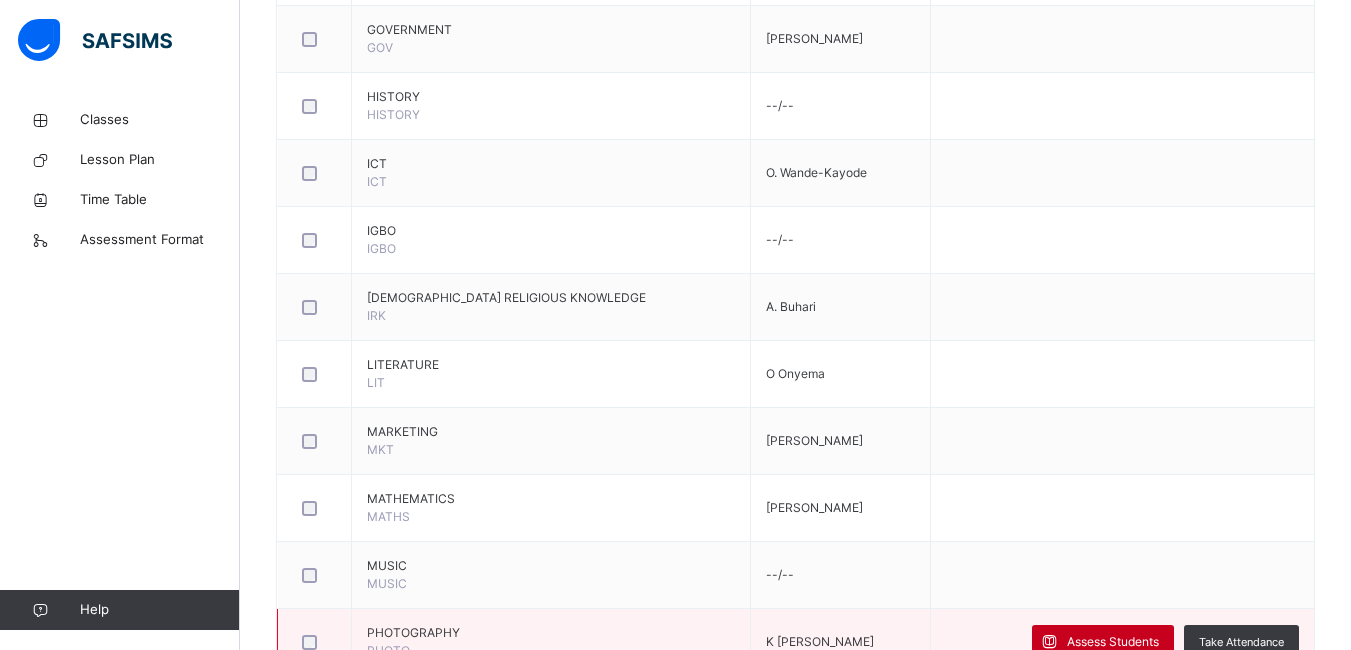 click on "Assess Students" at bounding box center (1113, 642) 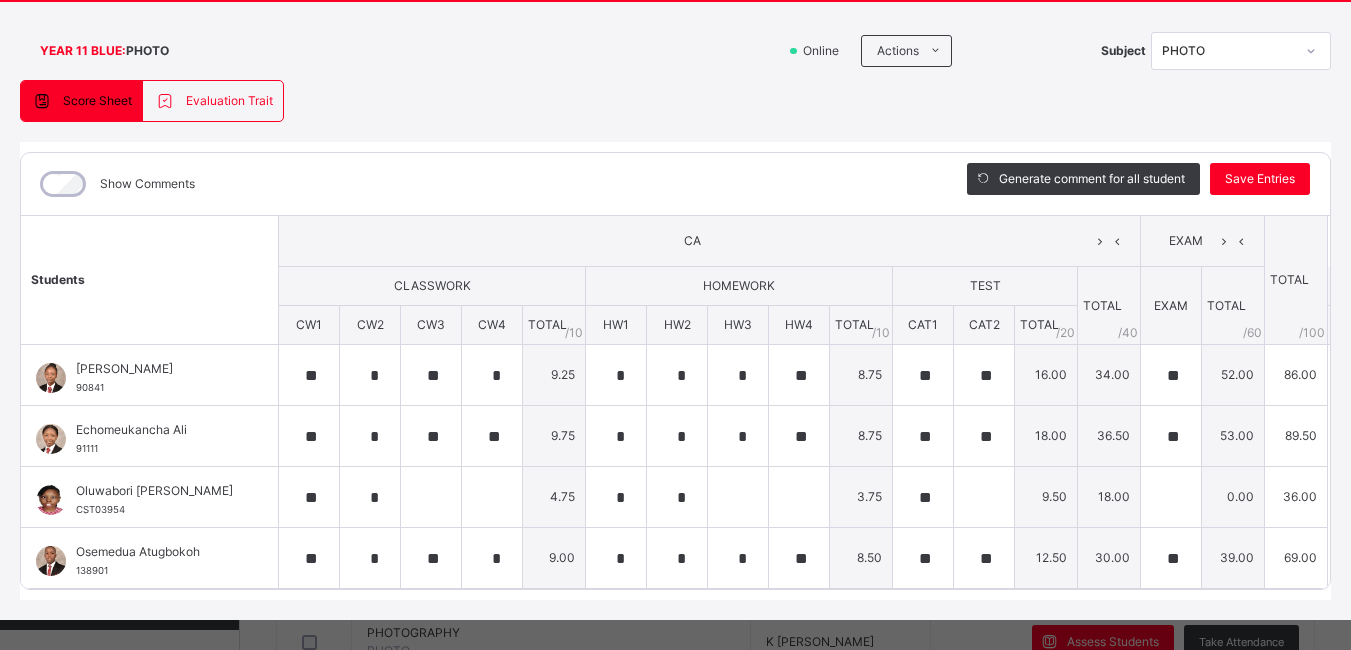 scroll, scrollTop: 135, scrollLeft: 0, axis: vertical 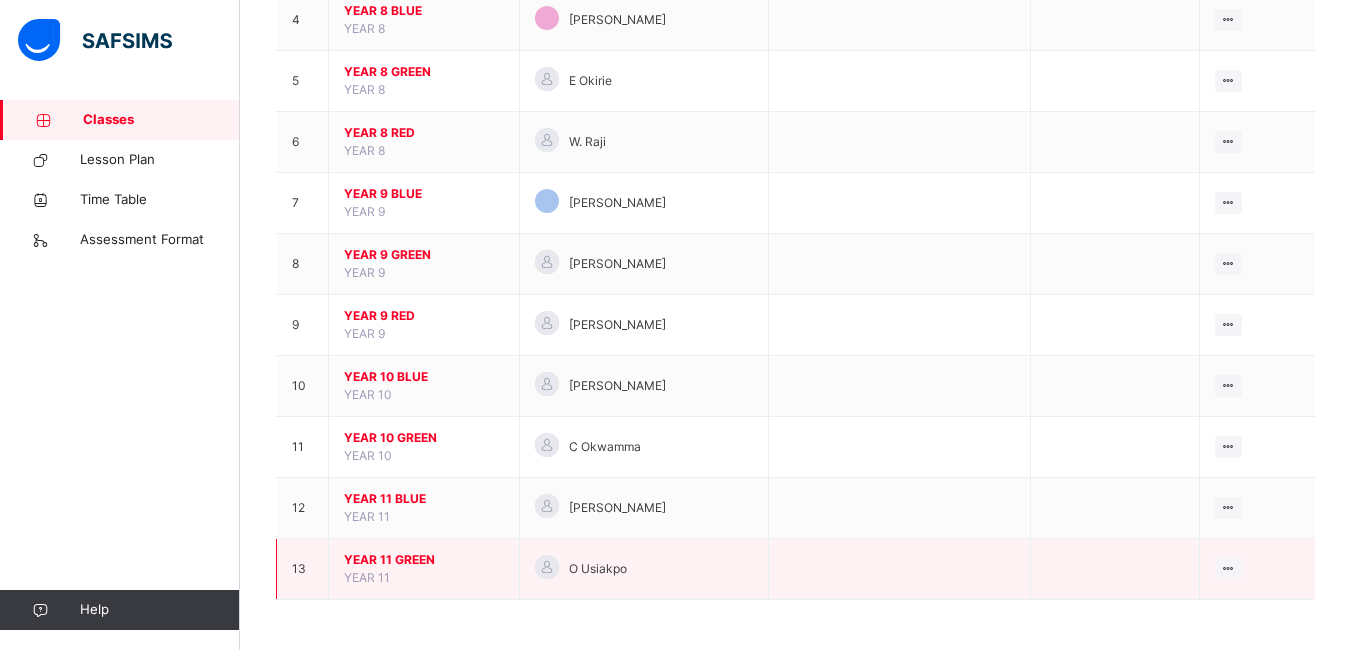 click on "YEAR 11   GREEN" at bounding box center [424, 560] 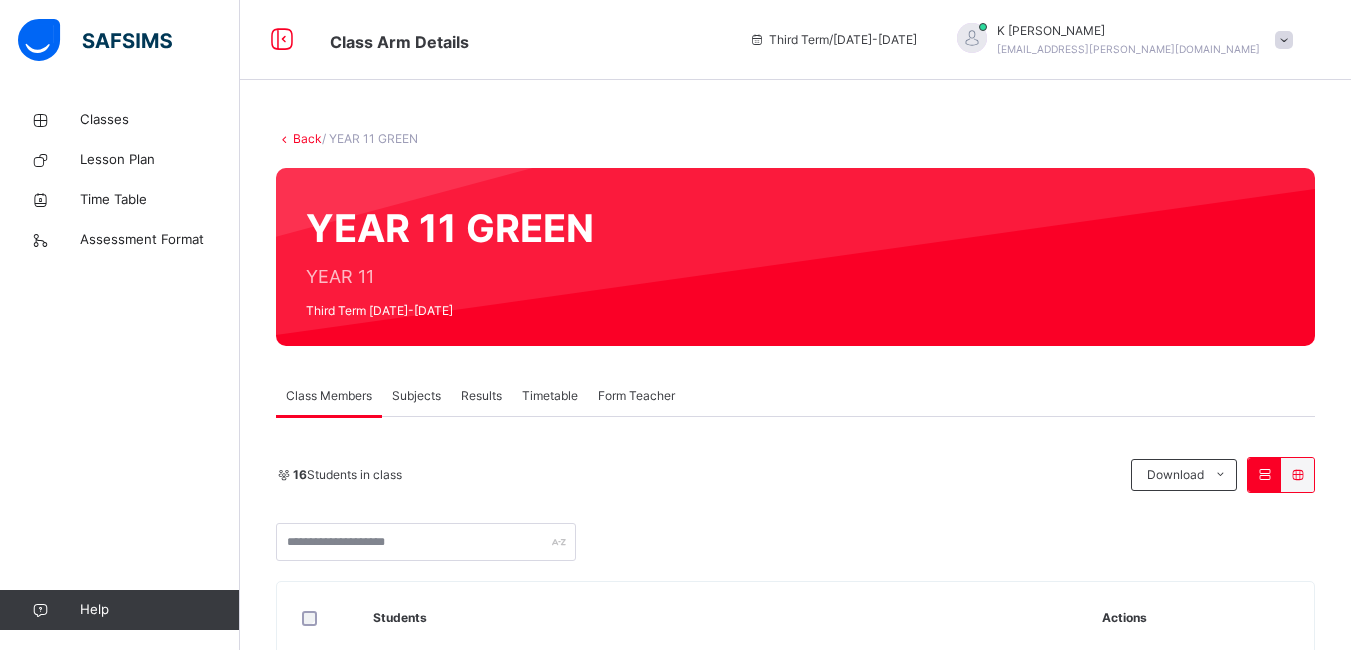 click on "Subjects" at bounding box center [416, 396] 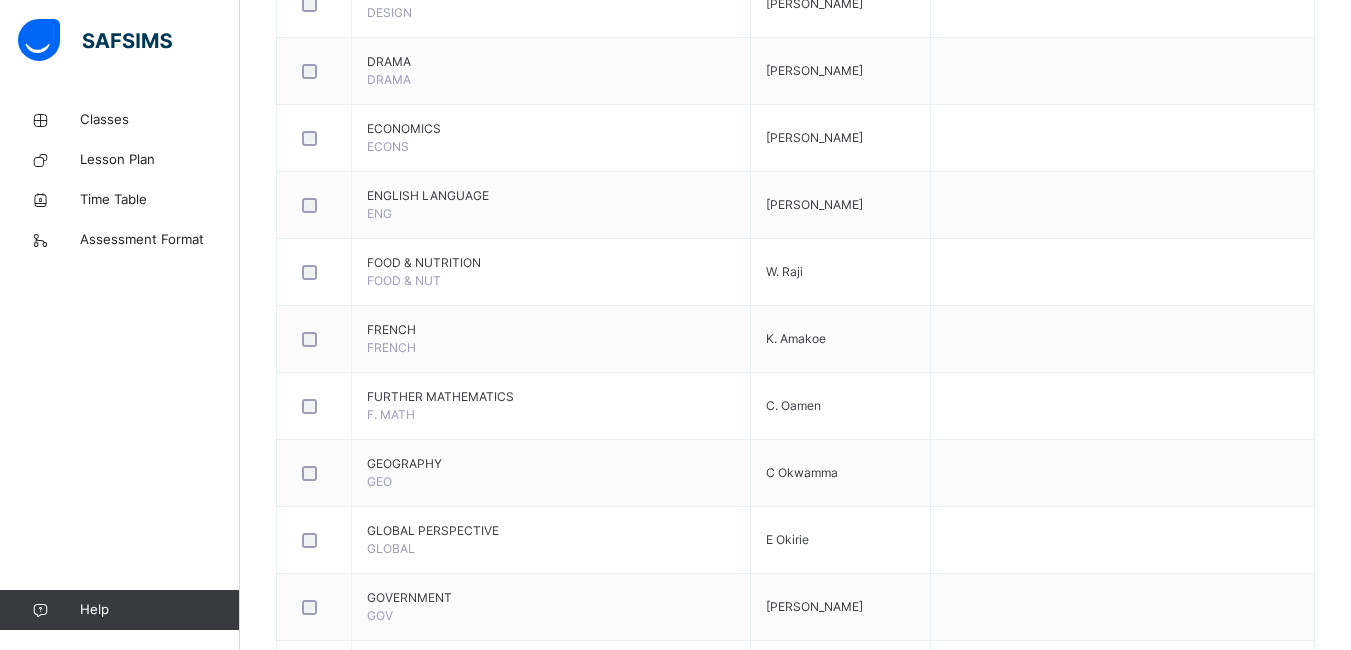 scroll, scrollTop: 1706, scrollLeft: 0, axis: vertical 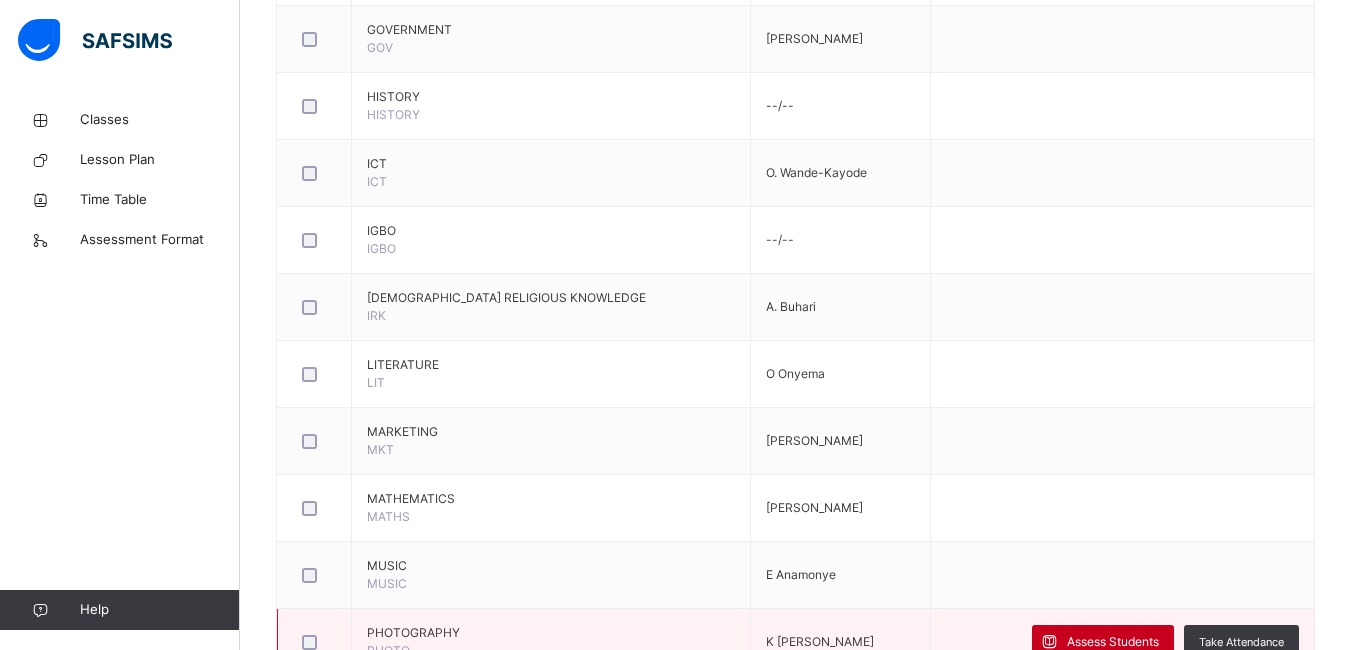 click on "Assess Students" at bounding box center (1113, 642) 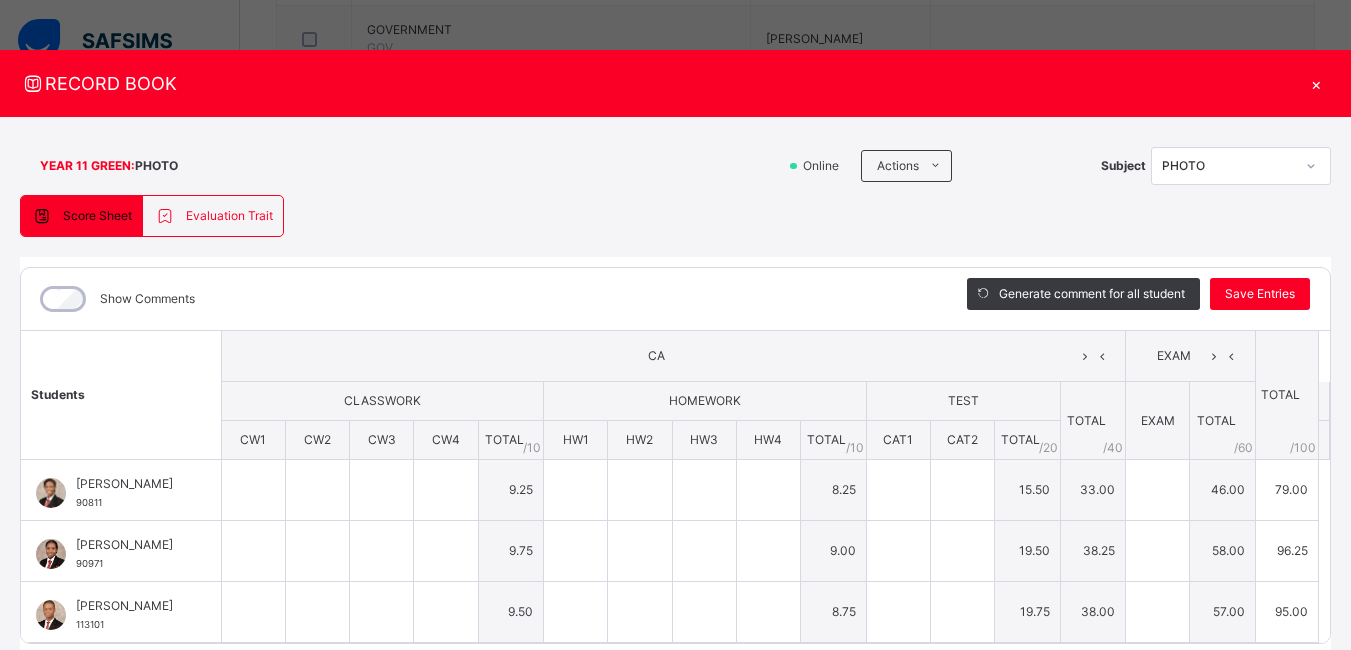 type on "**" 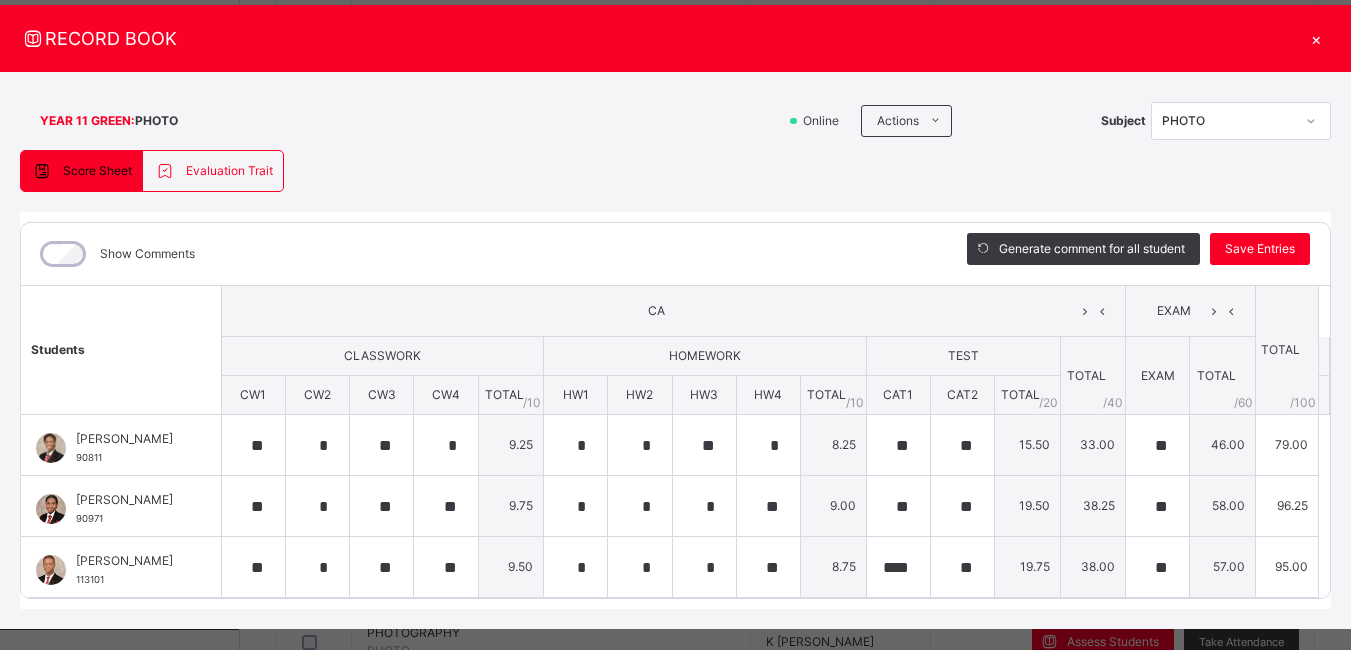 scroll, scrollTop: 74, scrollLeft: 0, axis: vertical 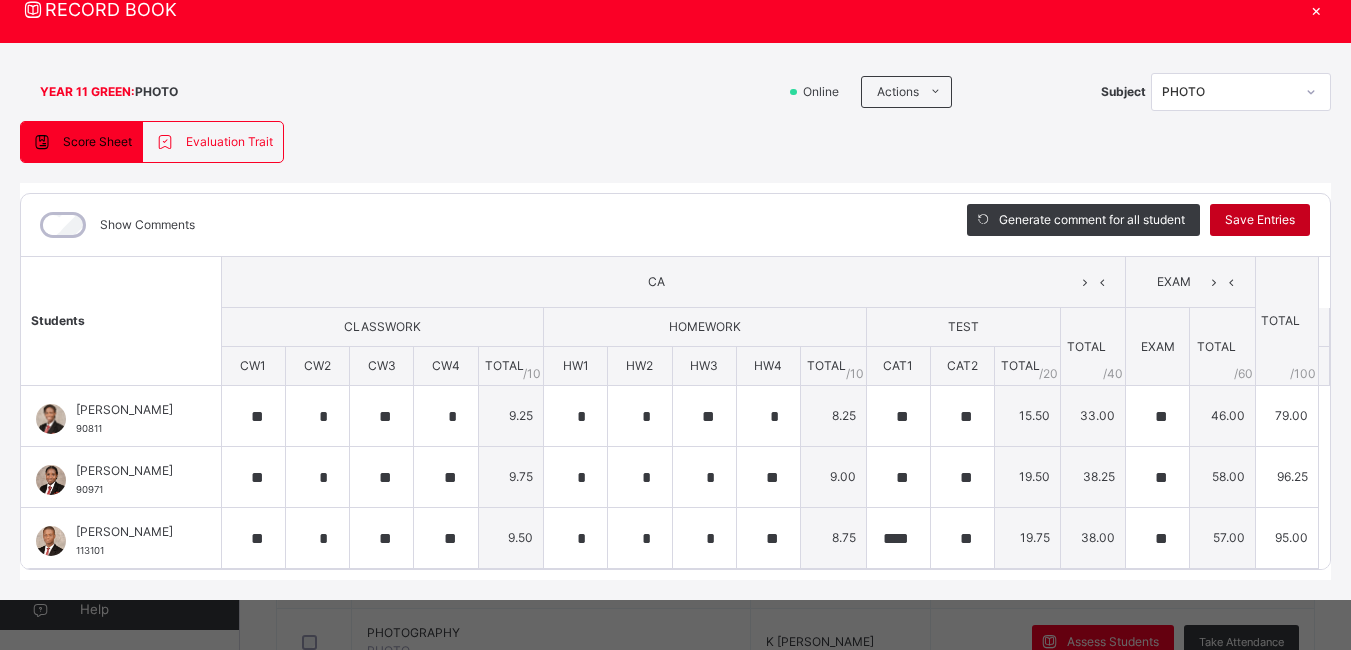 click on "Save Entries" at bounding box center (1260, 220) 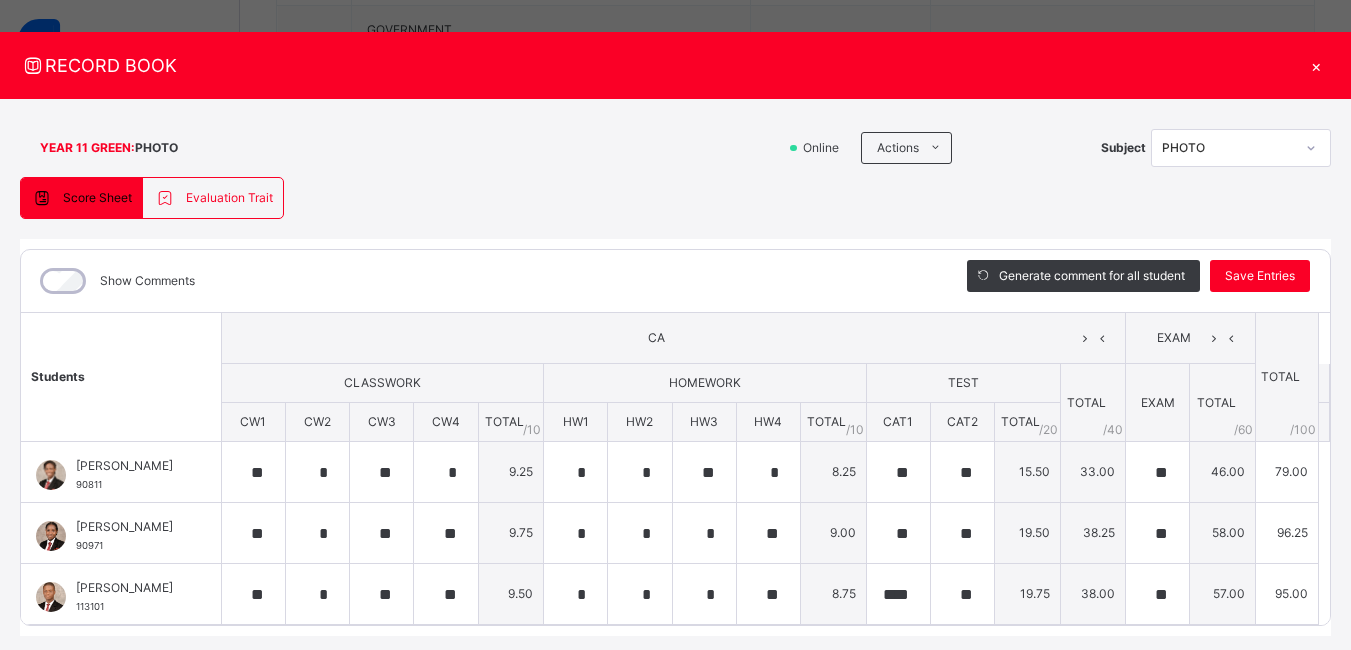 scroll, scrollTop: 17, scrollLeft: 0, axis: vertical 